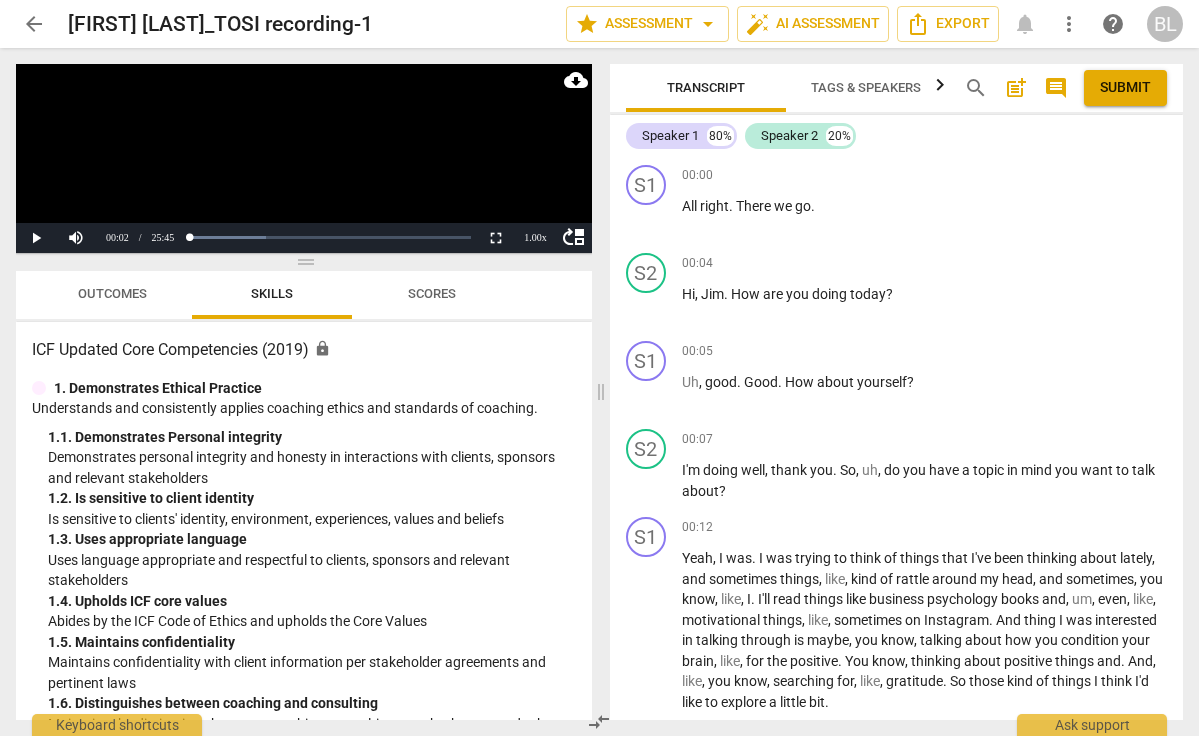 scroll, scrollTop: 0, scrollLeft: 0, axis: both 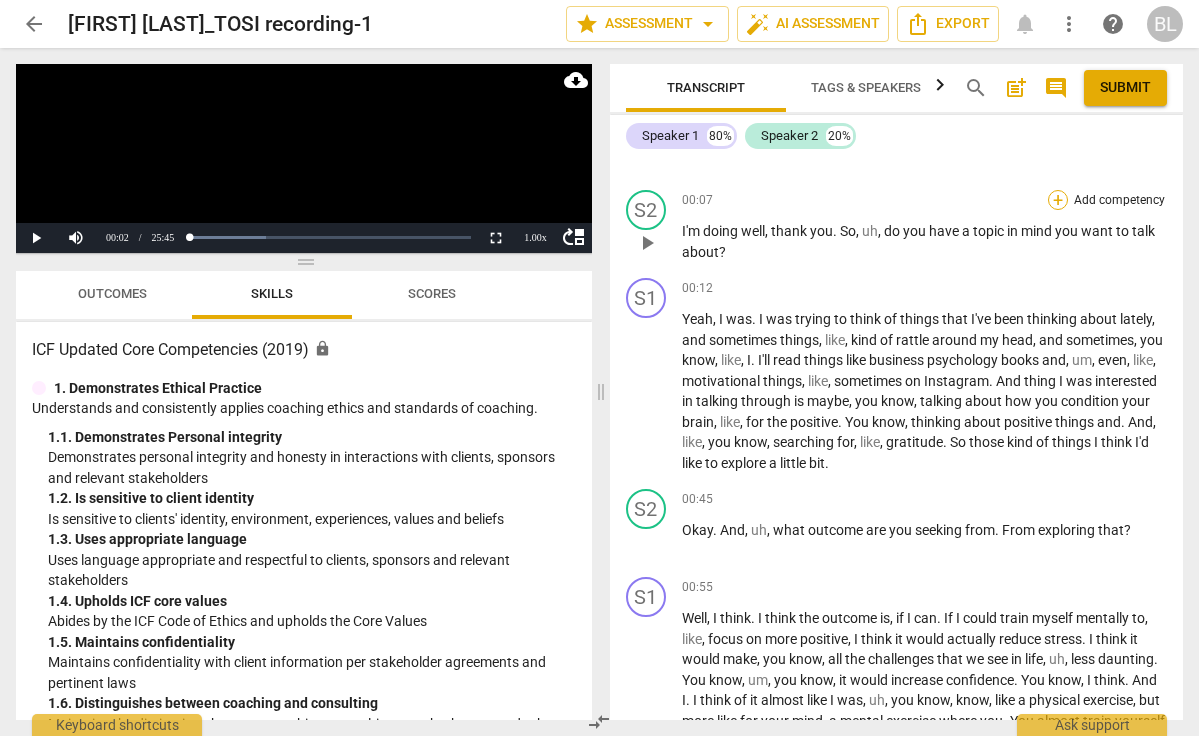 click on "+" at bounding box center [1058, 200] 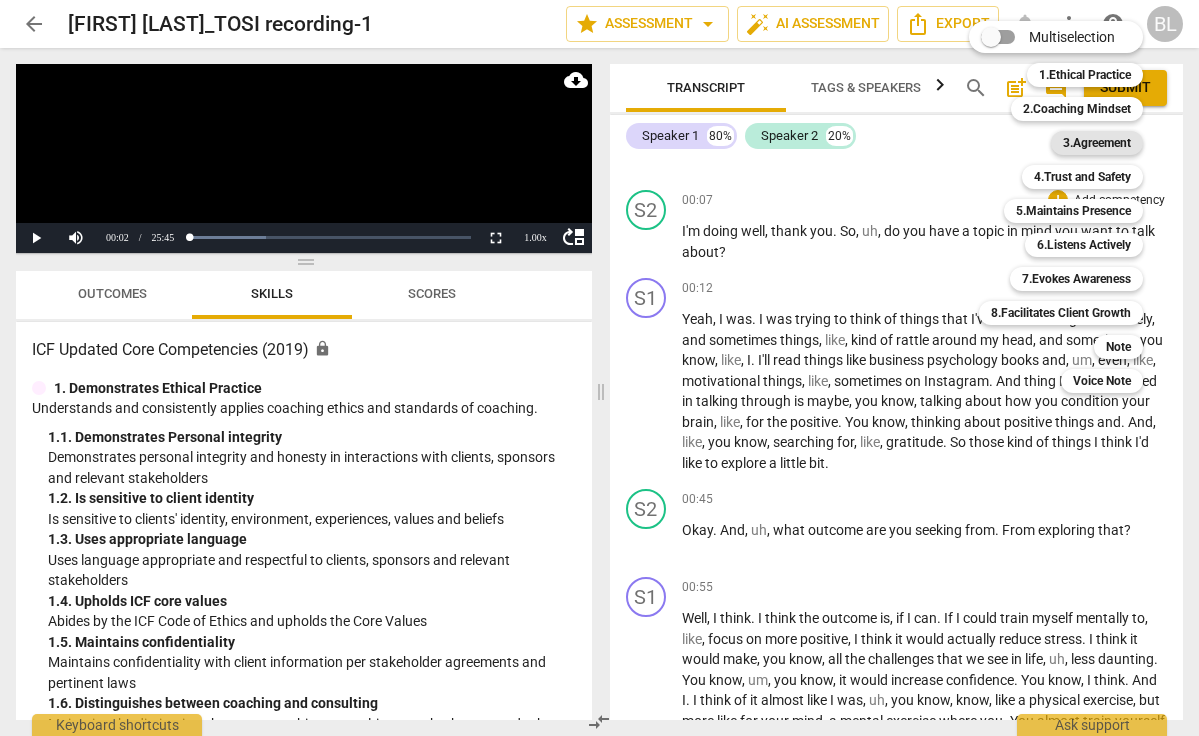 click on "3.Agreement" at bounding box center (1097, 143) 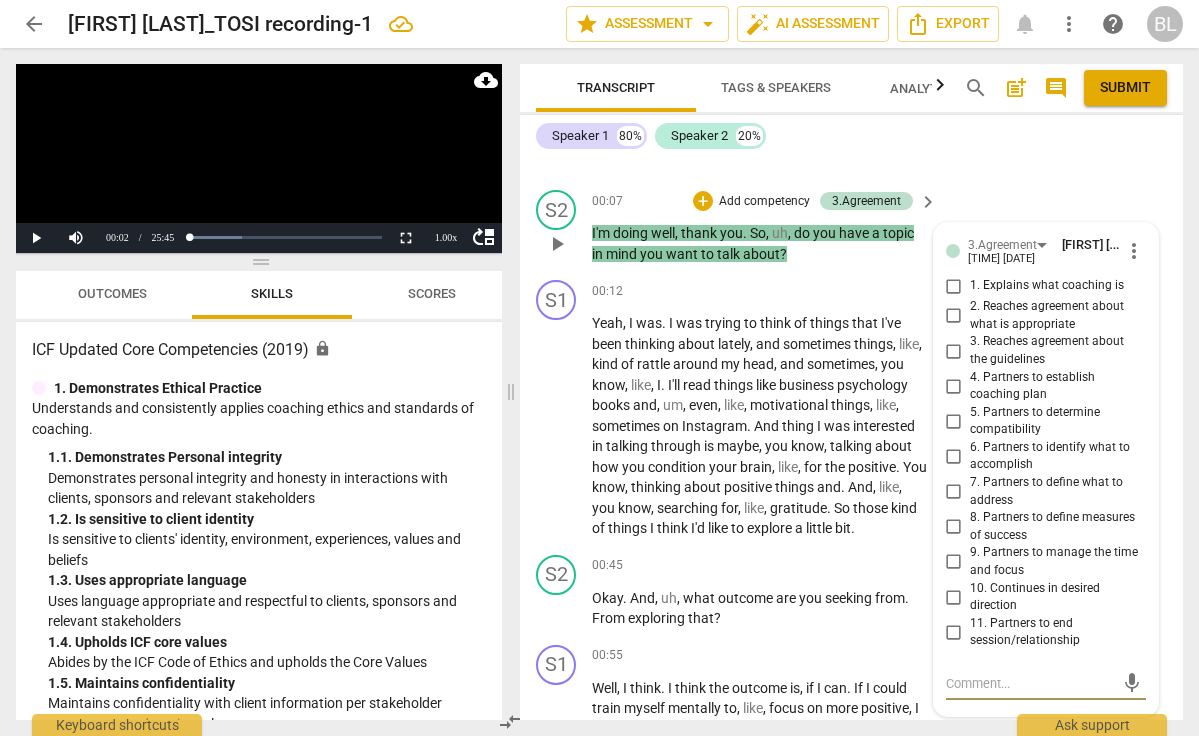 click on "7. Partners to define what to address" at bounding box center [954, 492] 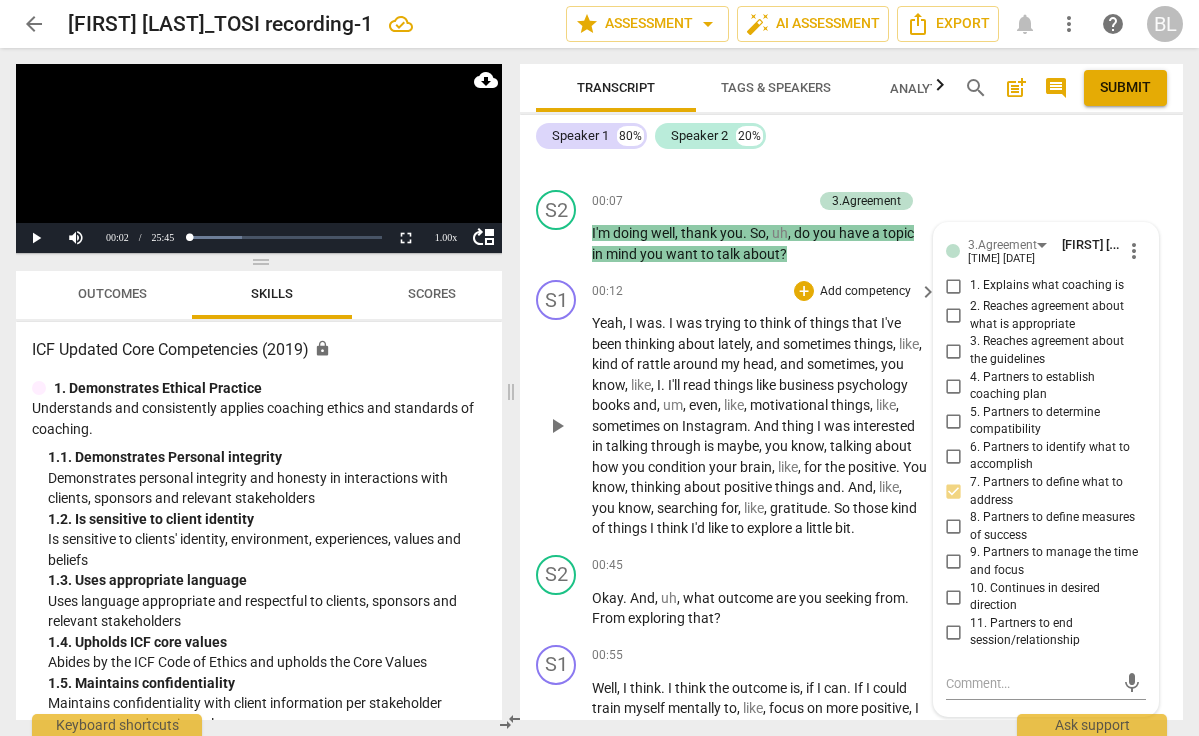 click on "play_arrow" at bounding box center [557, 426] 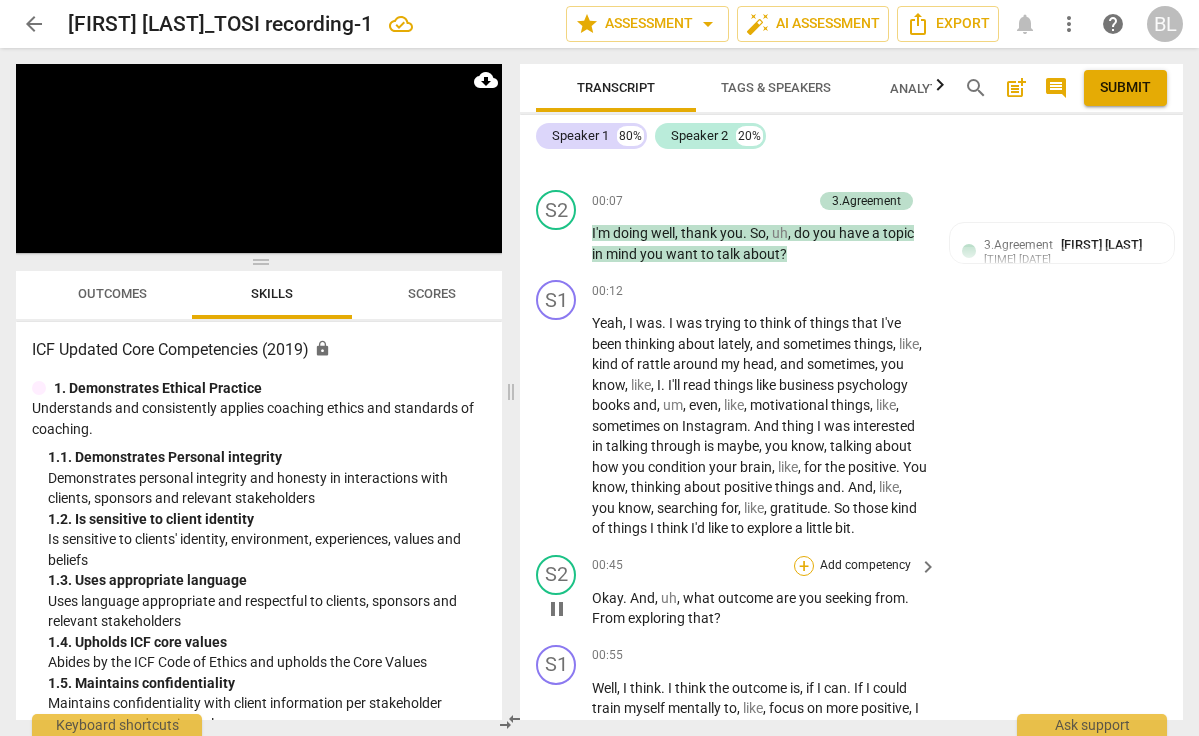 click on "+" at bounding box center (804, 566) 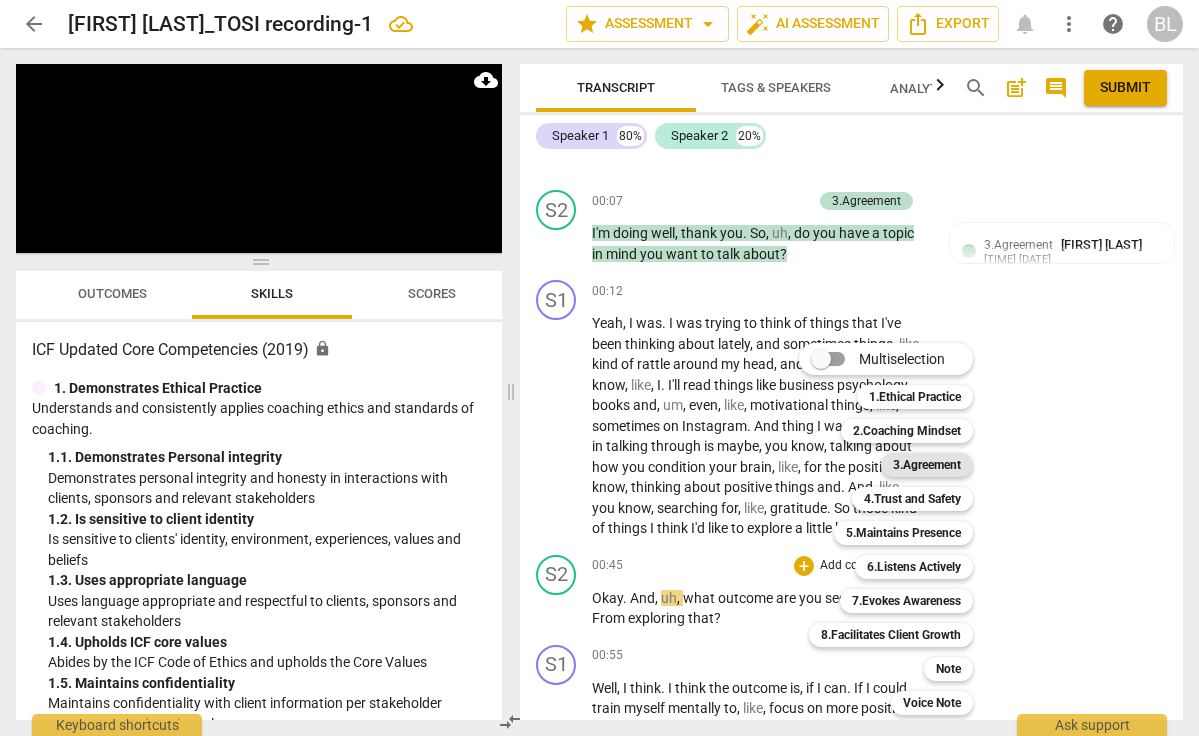 click on "3.Agreement" at bounding box center (927, 465) 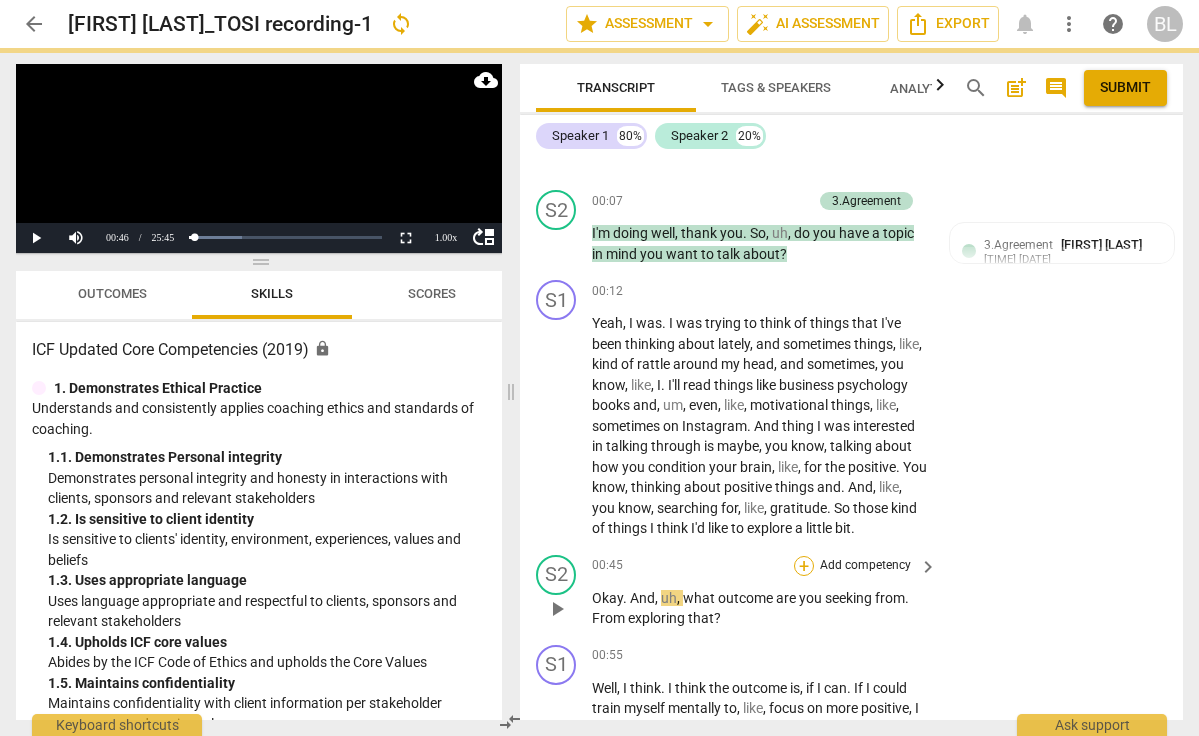 click on "+" at bounding box center [804, 566] 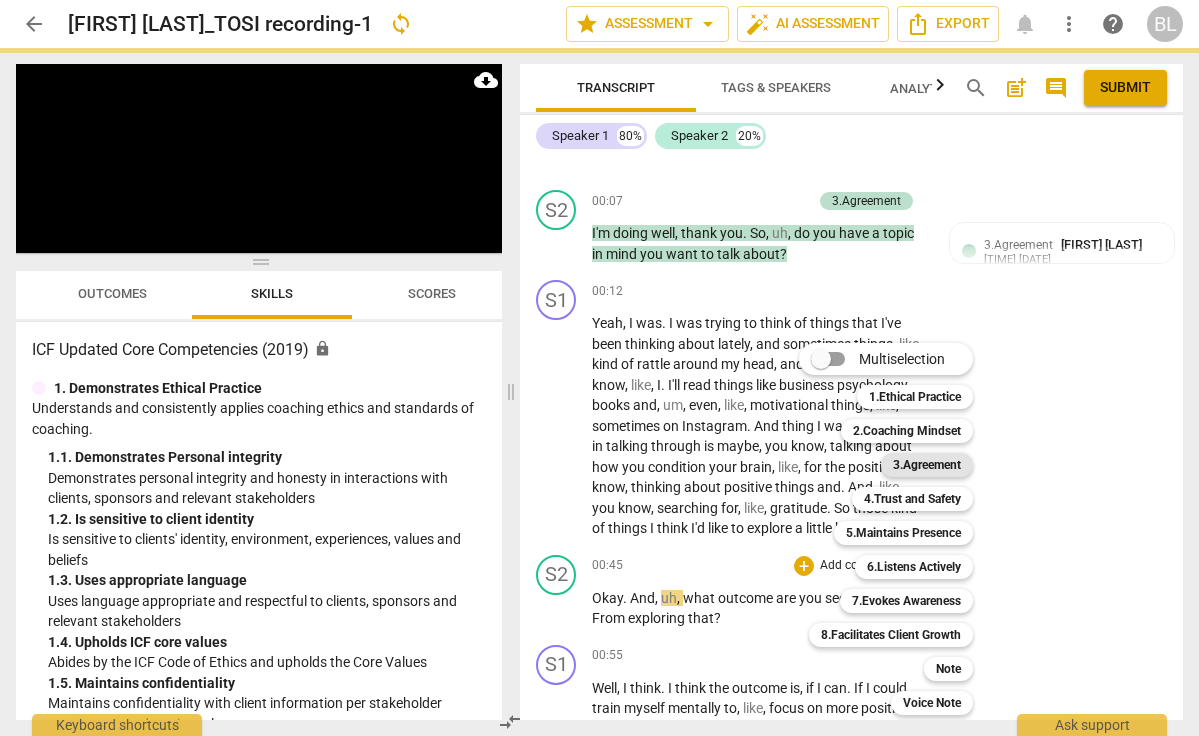 click on "3.Agreement" at bounding box center (927, 465) 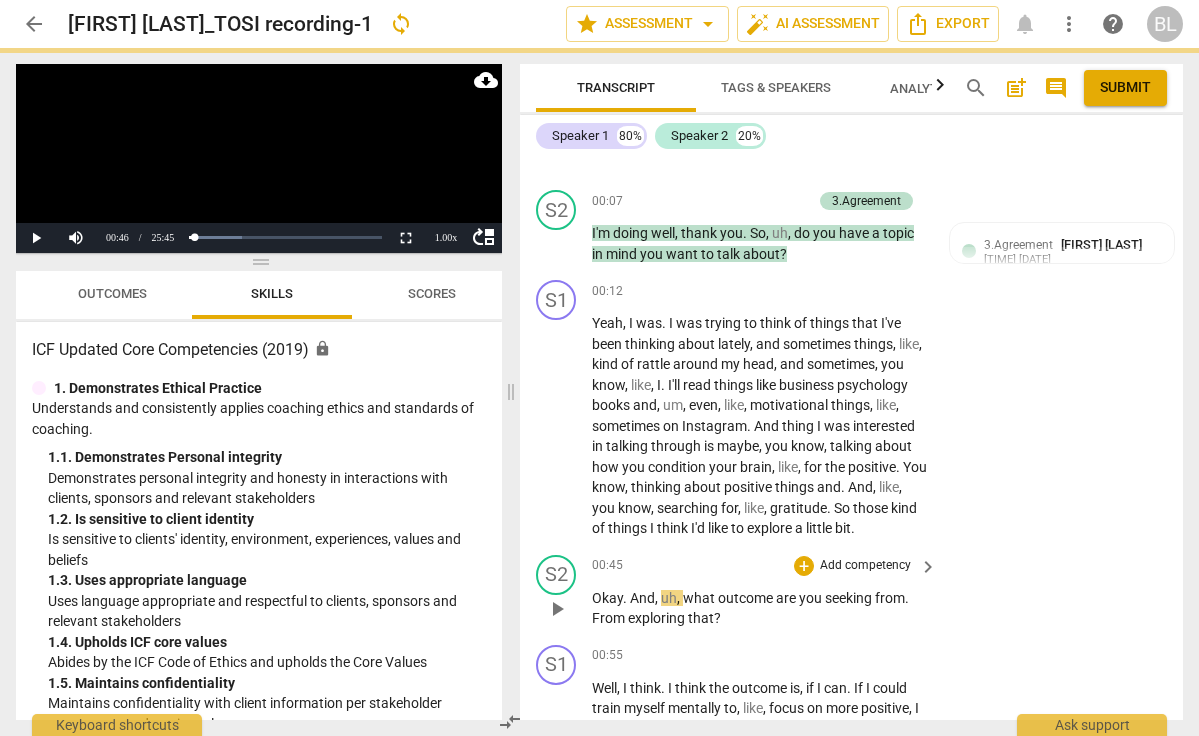 scroll, scrollTop: 0, scrollLeft: 0, axis: both 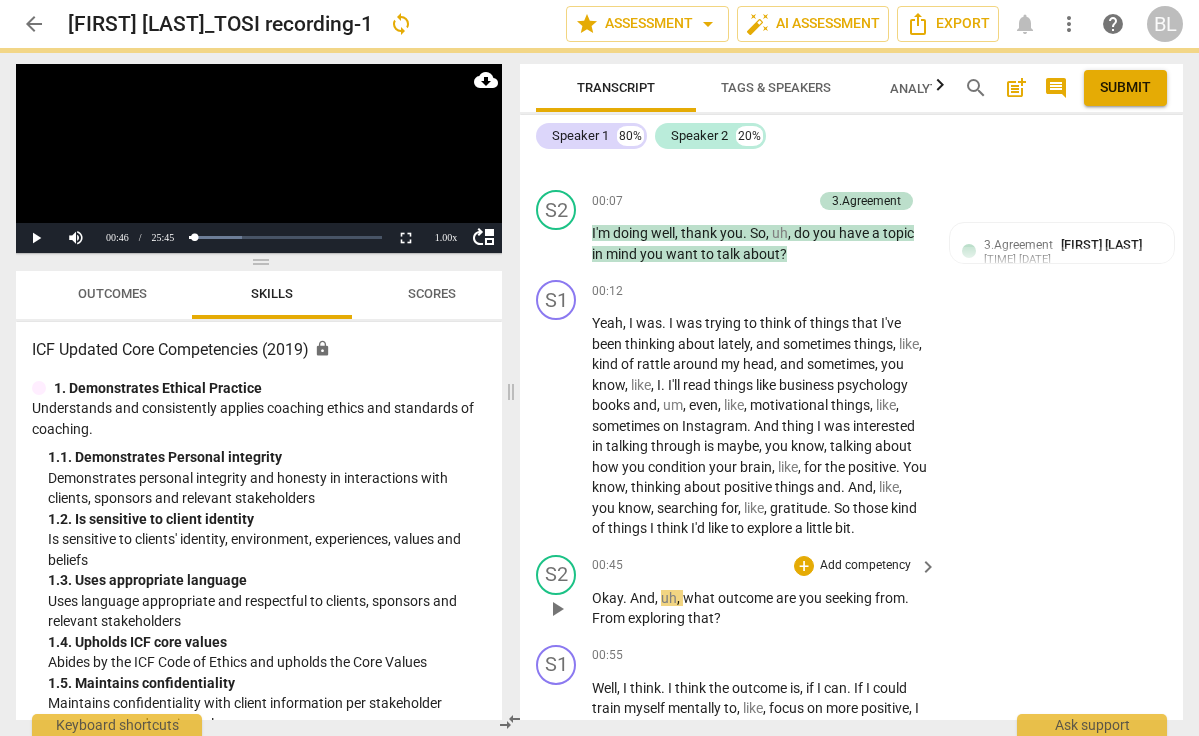 click on "play_arrow" at bounding box center [557, 609] 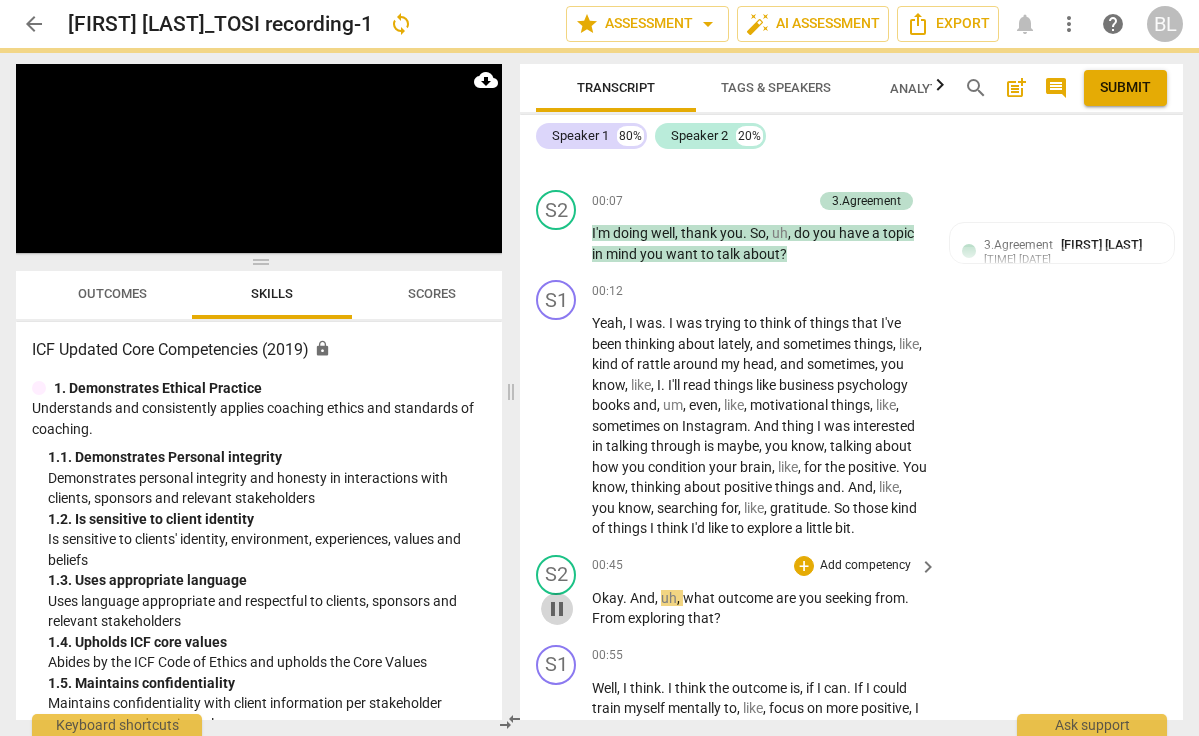 click on "pause" at bounding box center [557, 609] 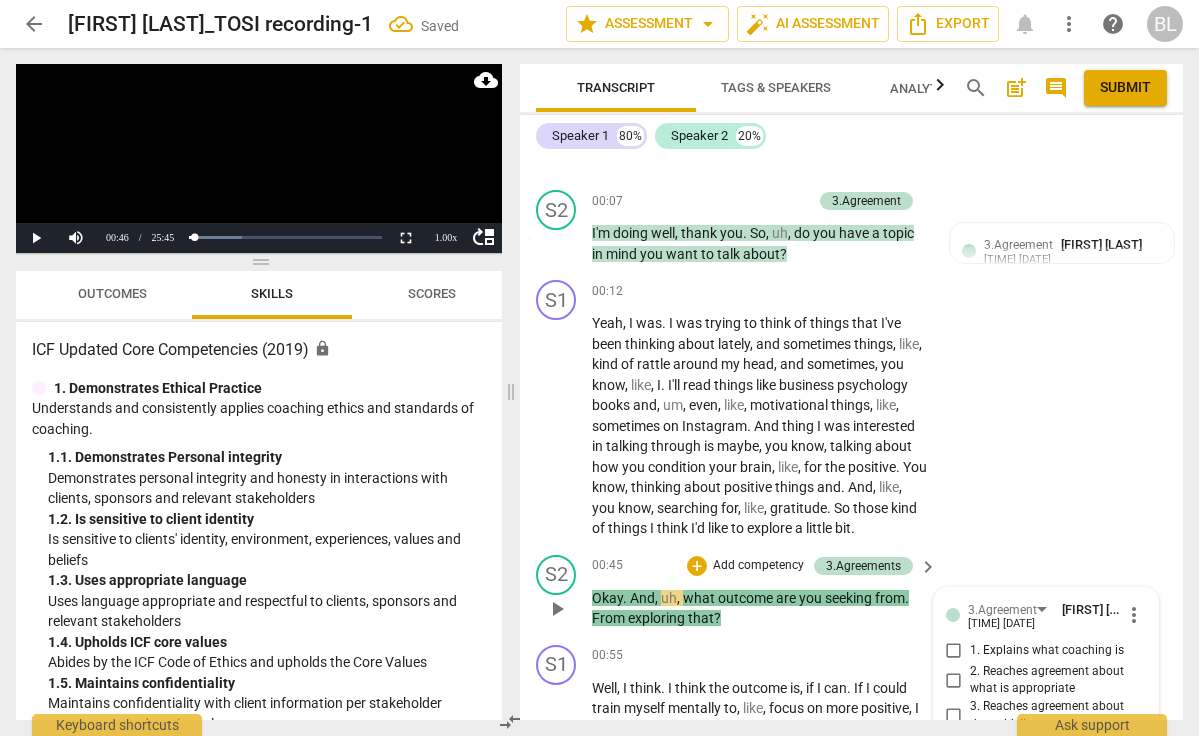 scroll, scrollTop: 849, scrollLeft: 0, axis: vertical 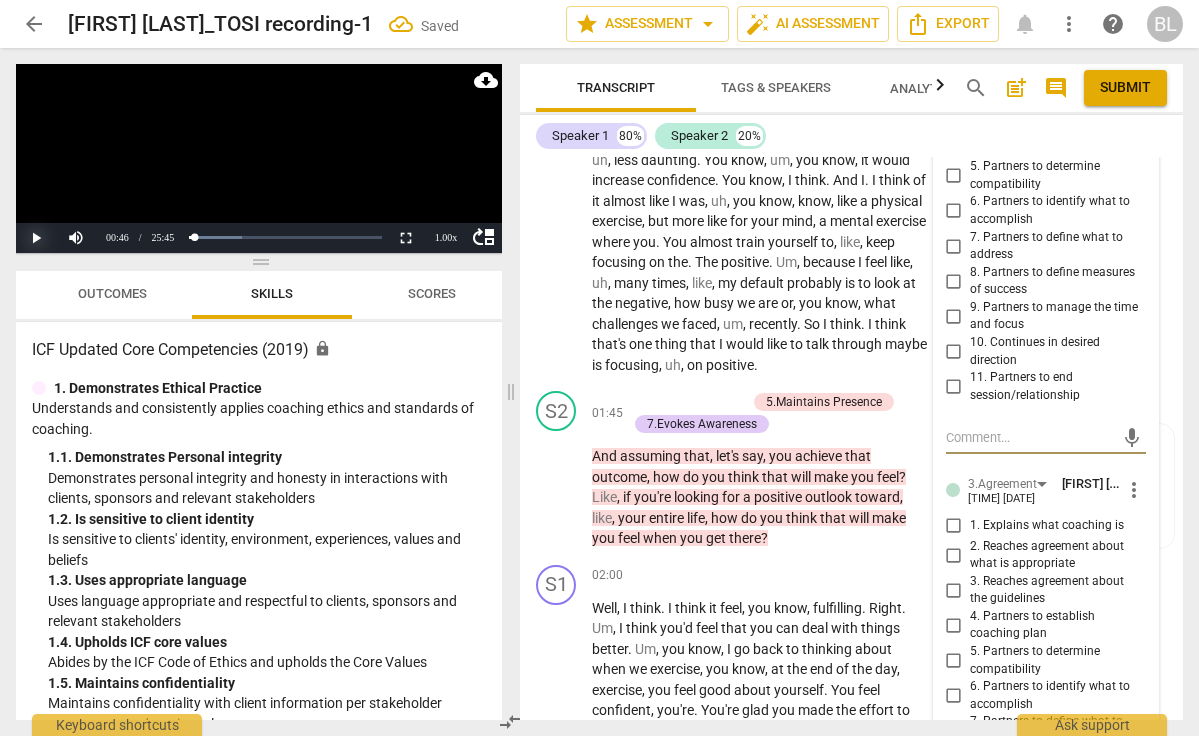 click on "Play" at bounding box center (36, 238) 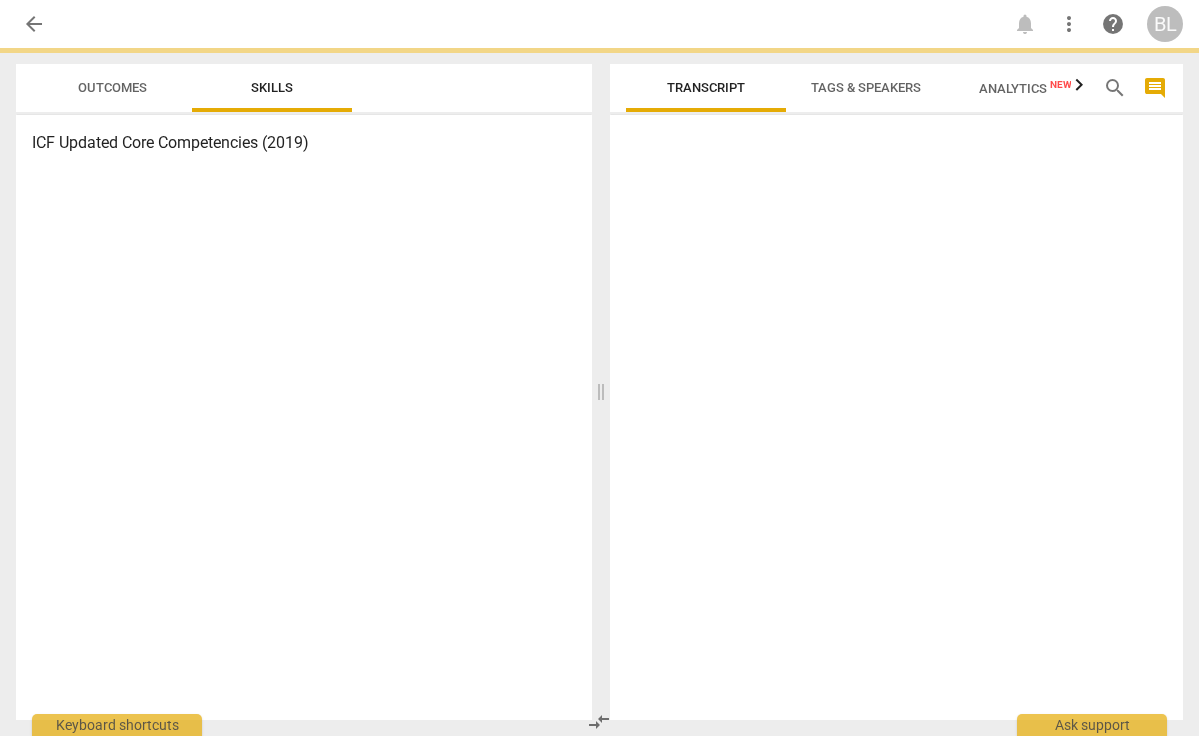 scroll, scrollTop: 0, scrollLeft: 0, axis: both 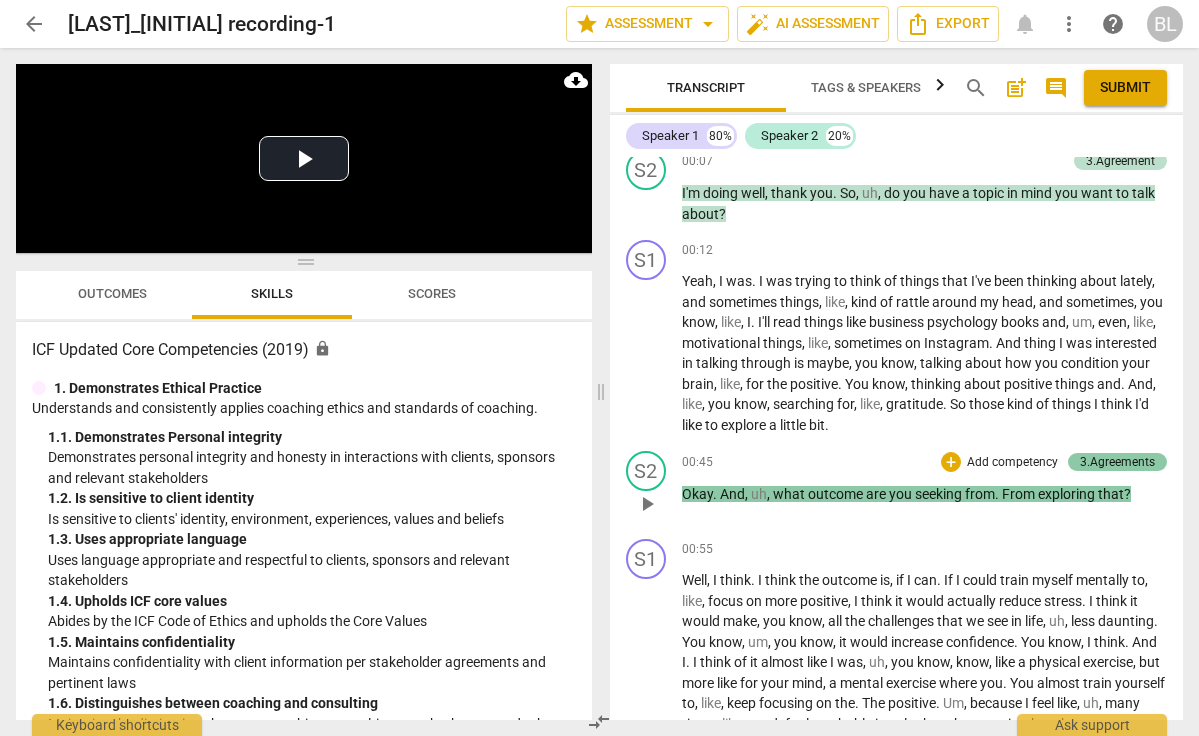 click on "3.Agreements" at bounding box center [1117, 462] 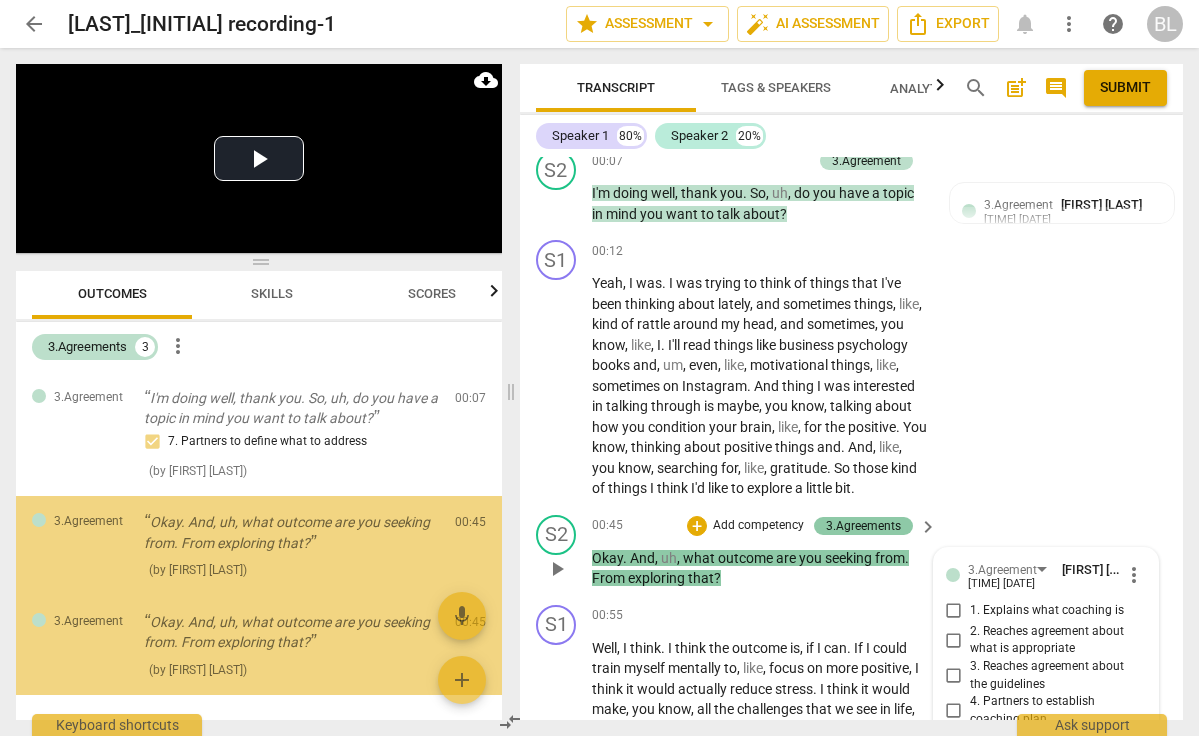 scroll, scrollTop: 849, scrollLeft: 0, axis: vertical 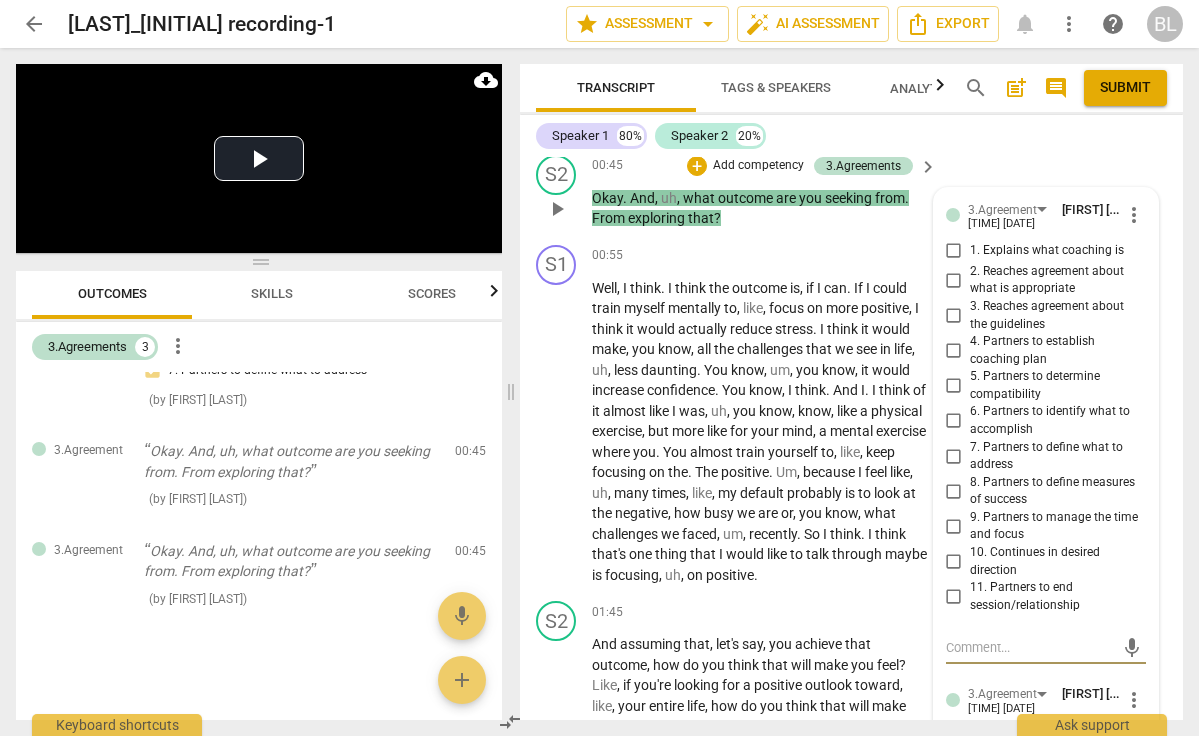 click on "6. Partners to identify what to accomplish" at bounding box center [954, 421] 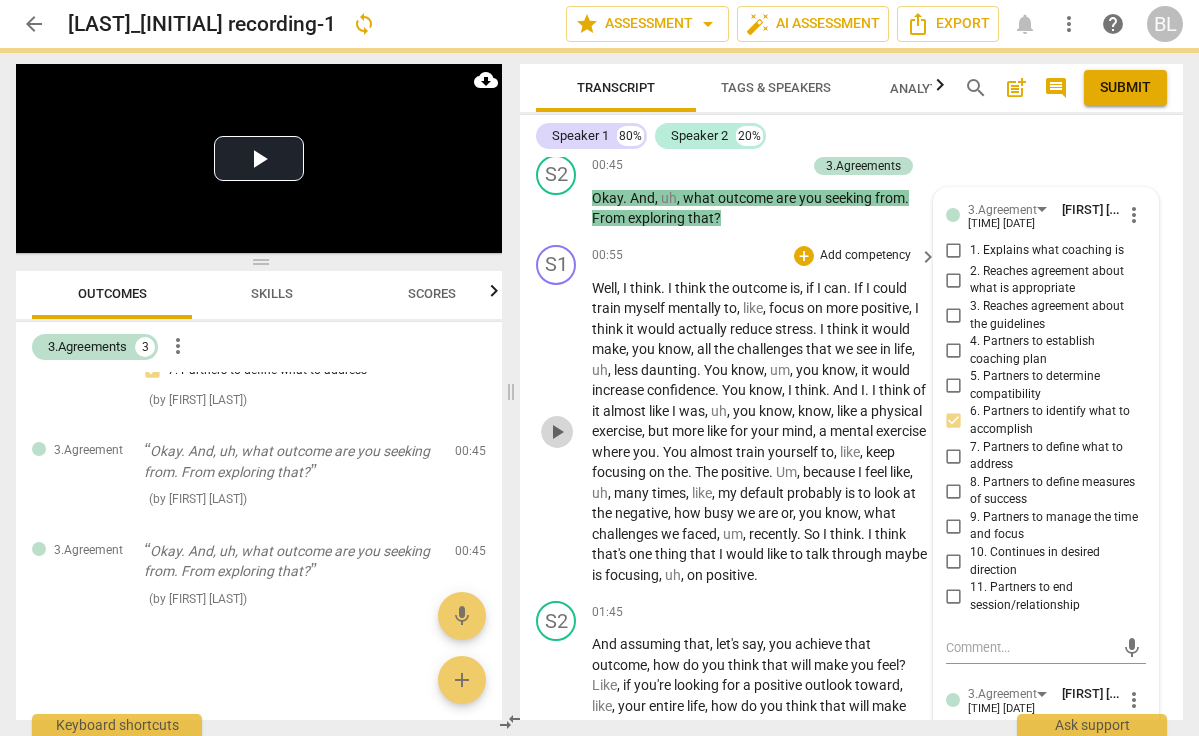 click on "play_arrow" at bounding box center (557, 432) 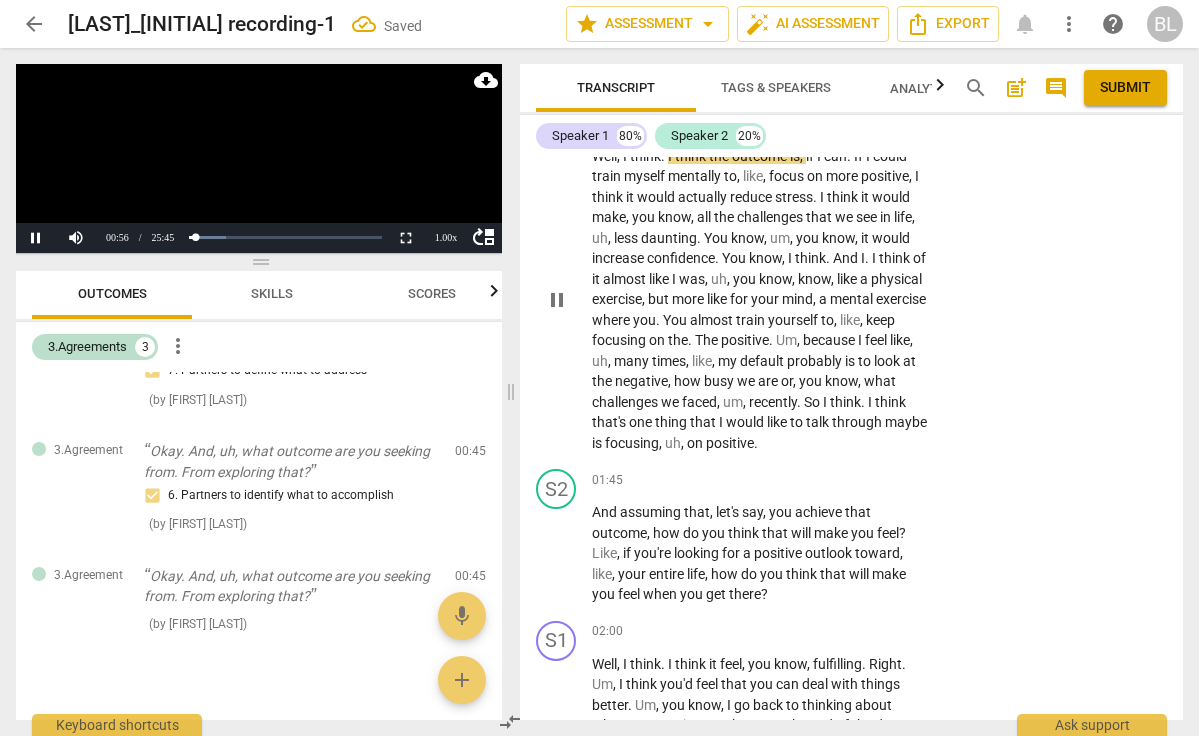 scroll, scrollTop: 773, scrollLeft: 0, axis: vertical 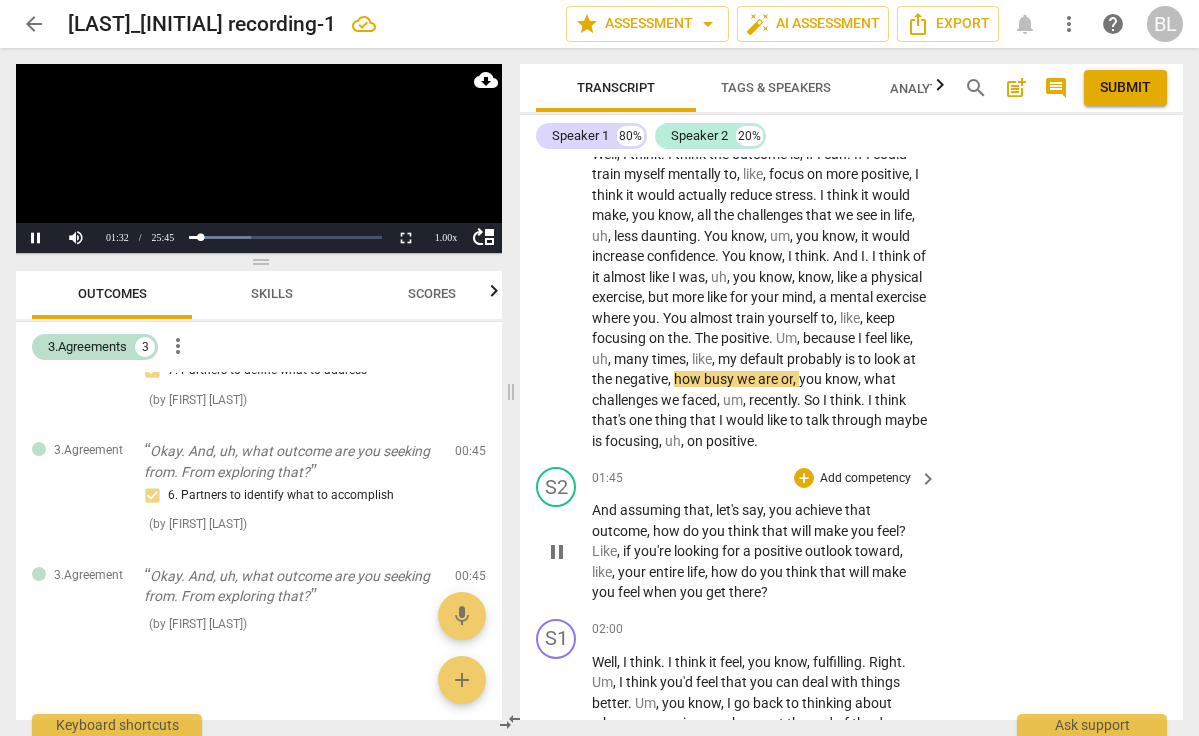 click on "pause" at bounding box center [557, 552] 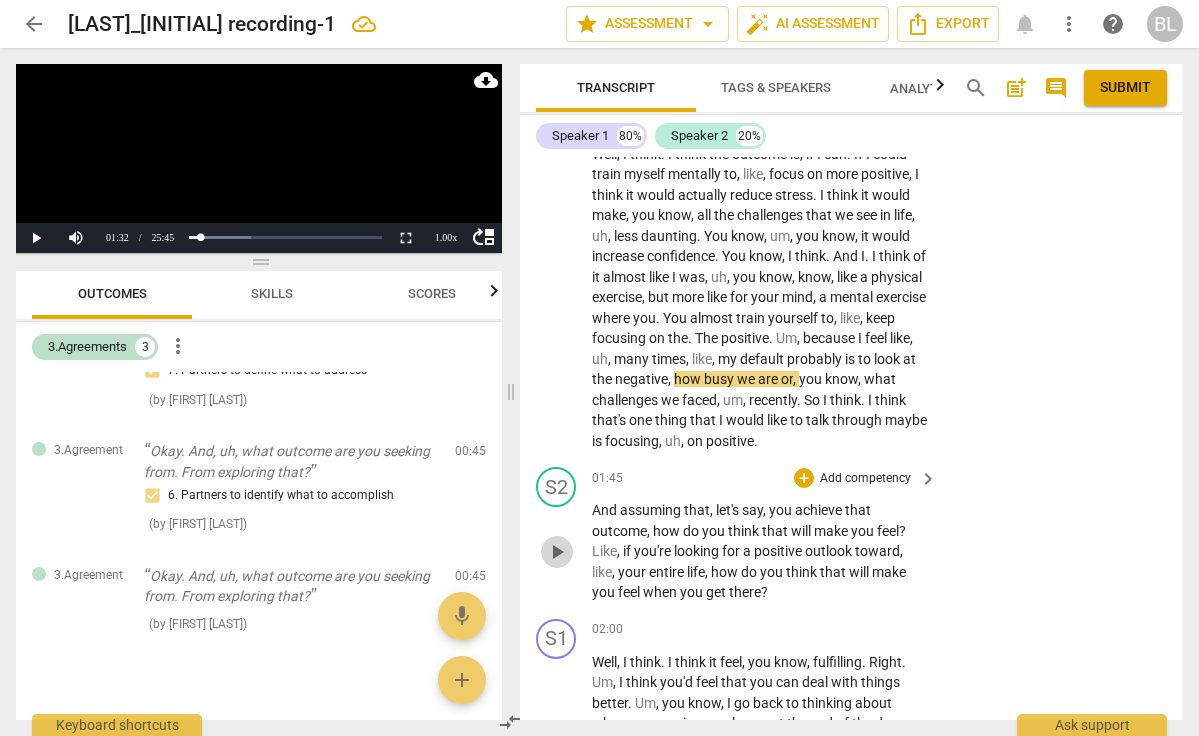 click on "play_arrow" at bounding box center [557, 552] 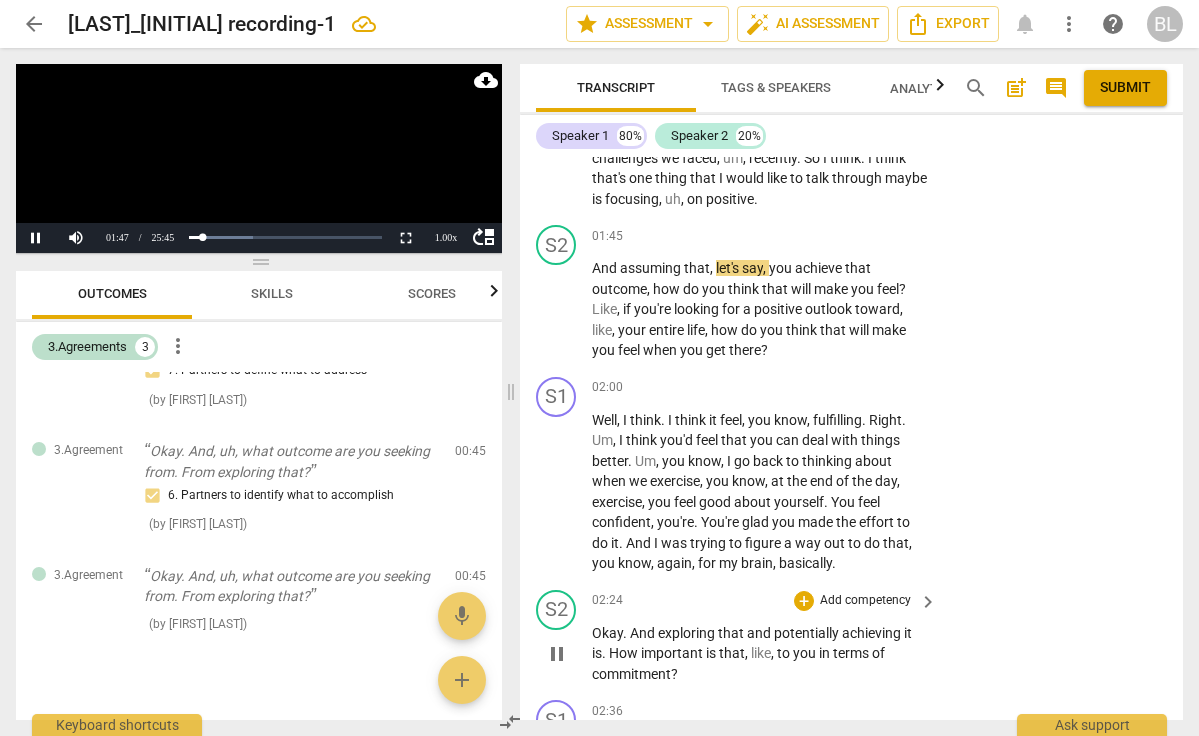 scroll, scrollTop: 1017, scrollLeft: 0, axis: vertical 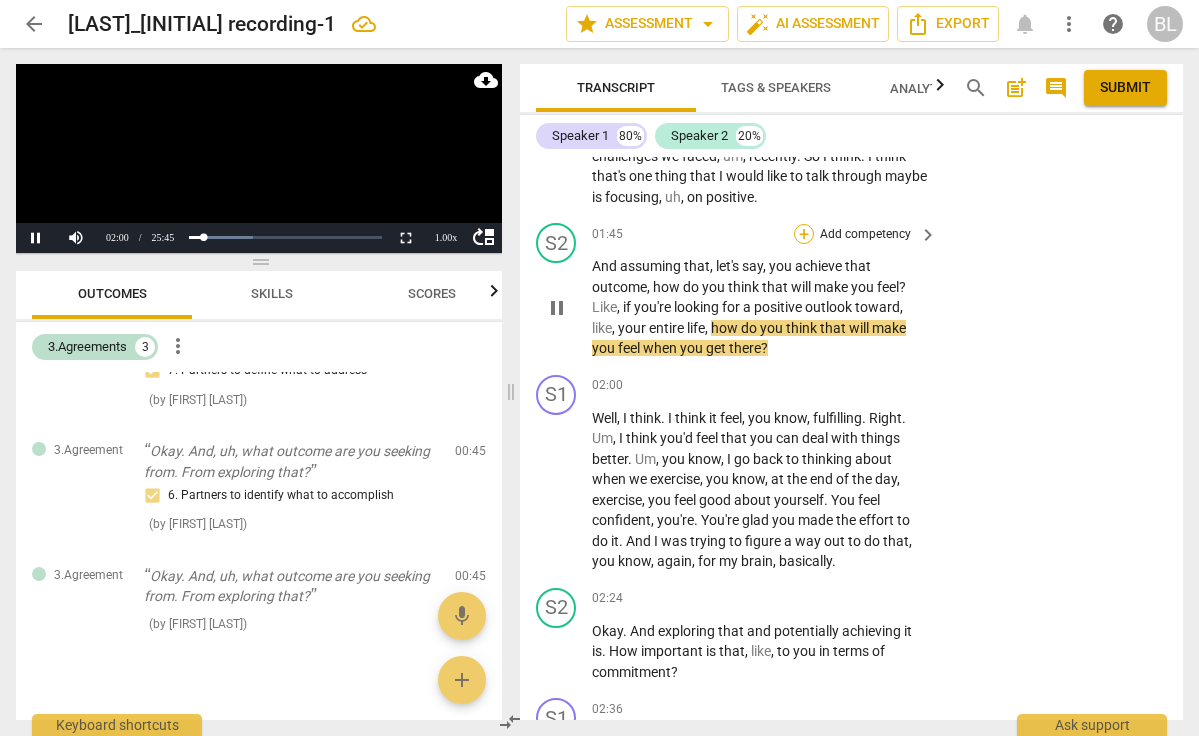 click on "+" at bounding box center [804, 234] 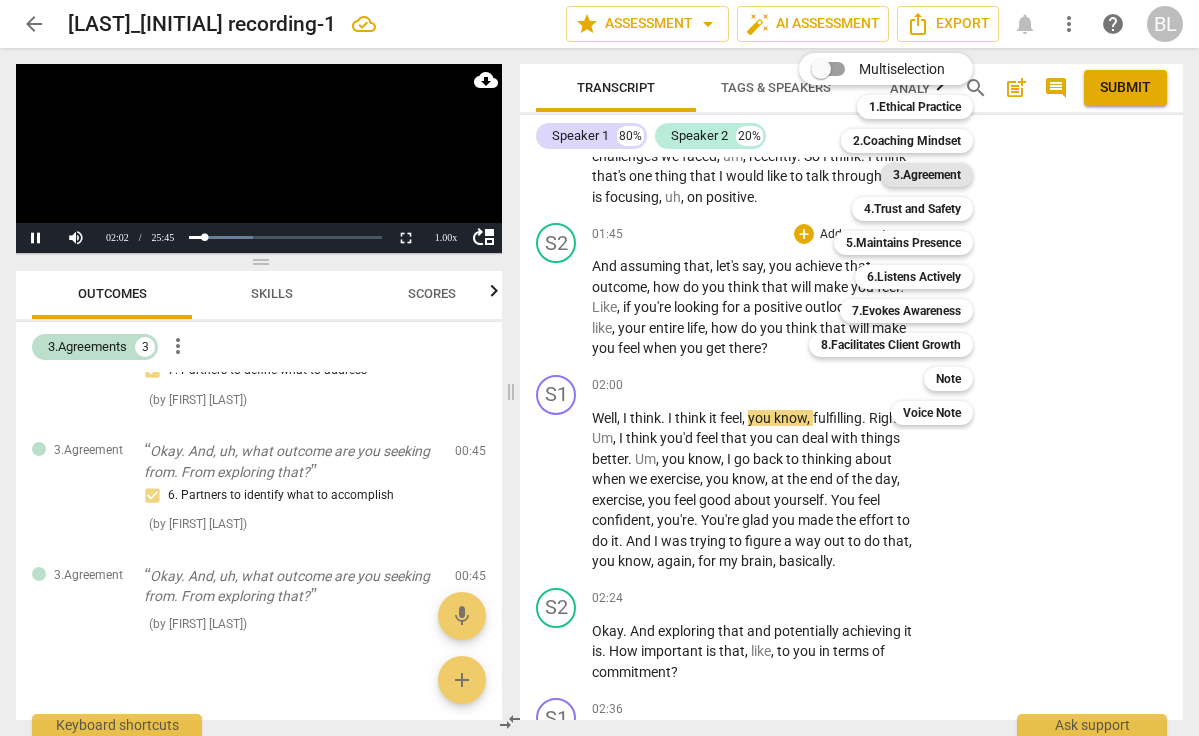 click on "3.Agreement" at bounding box center [927, 175] 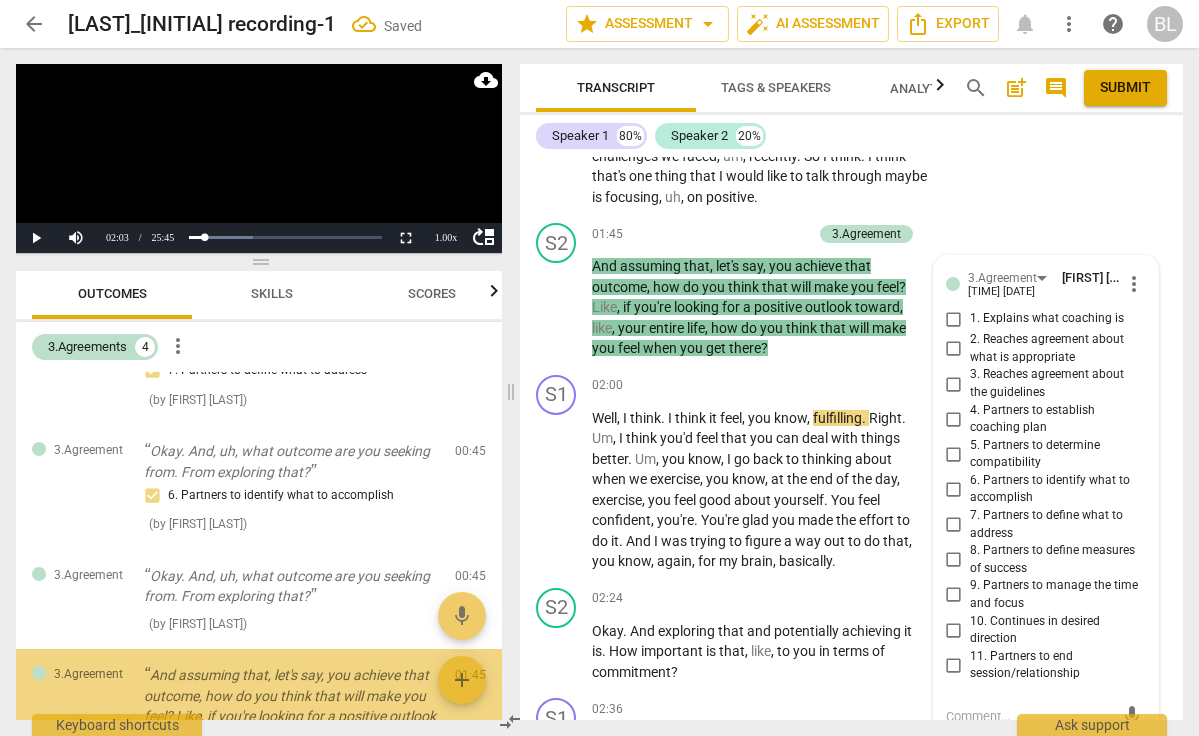 scroll, scrollTop: 259, scrollLeft: 0, axis: vertical 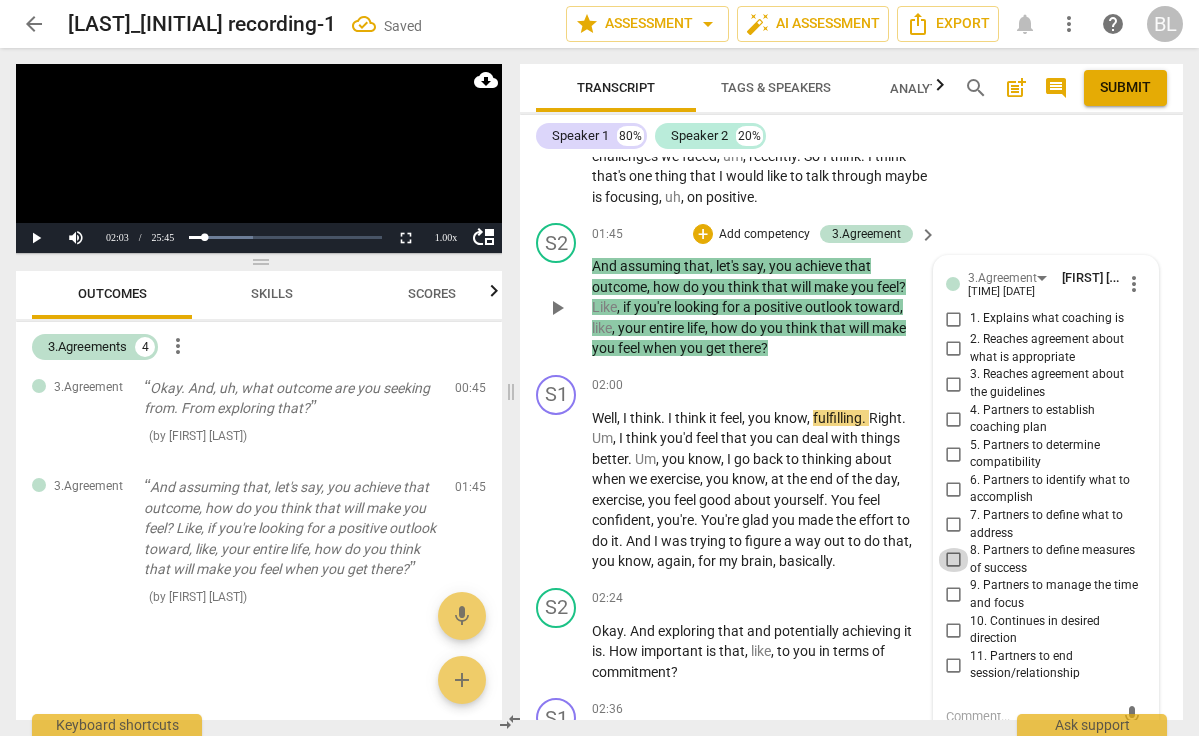 click on "8. Partners to define measures of success" at bounding box center [954, 560] 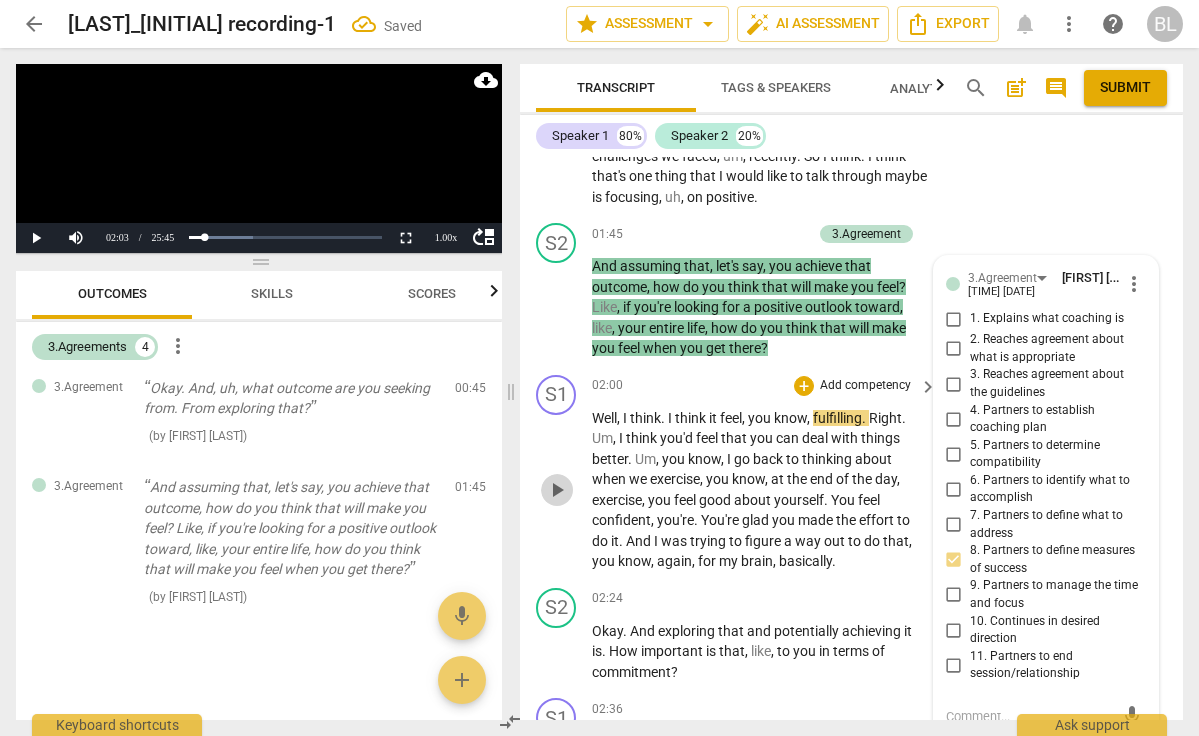 click on "play_arrow" at bounding box center (557, 490) 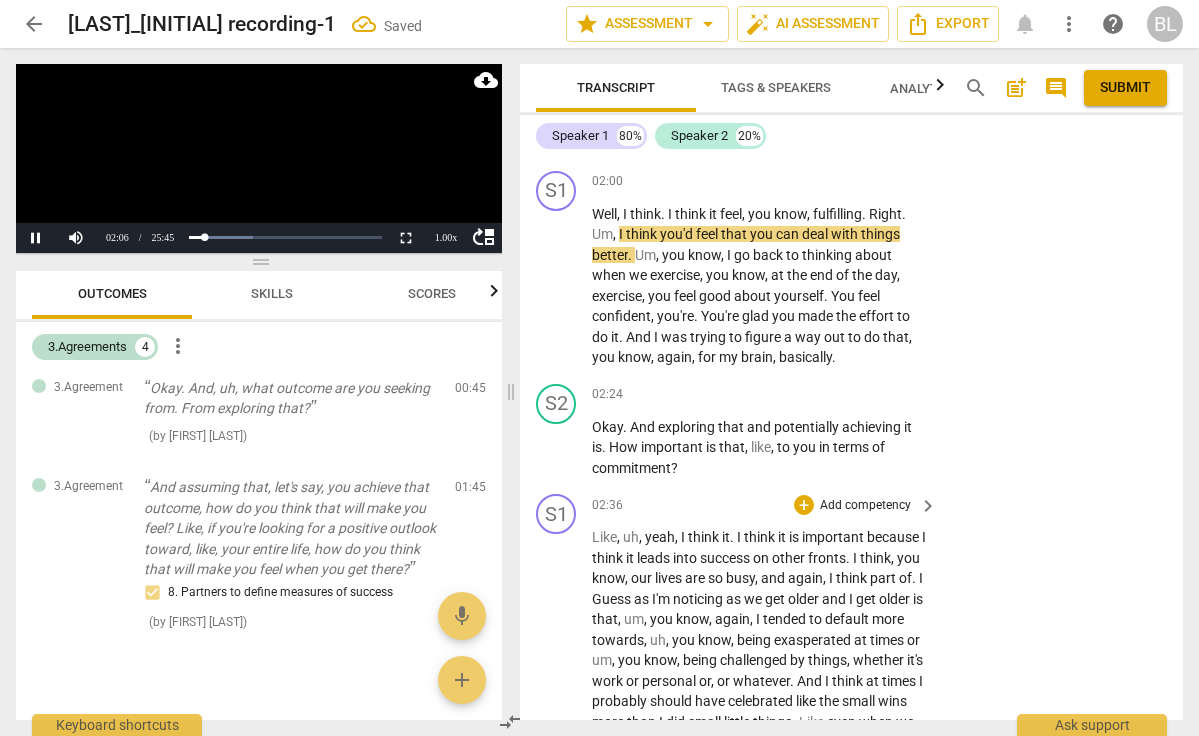 scroll, scrollTop: 1222, scrollLeft: 0, axis: vertical 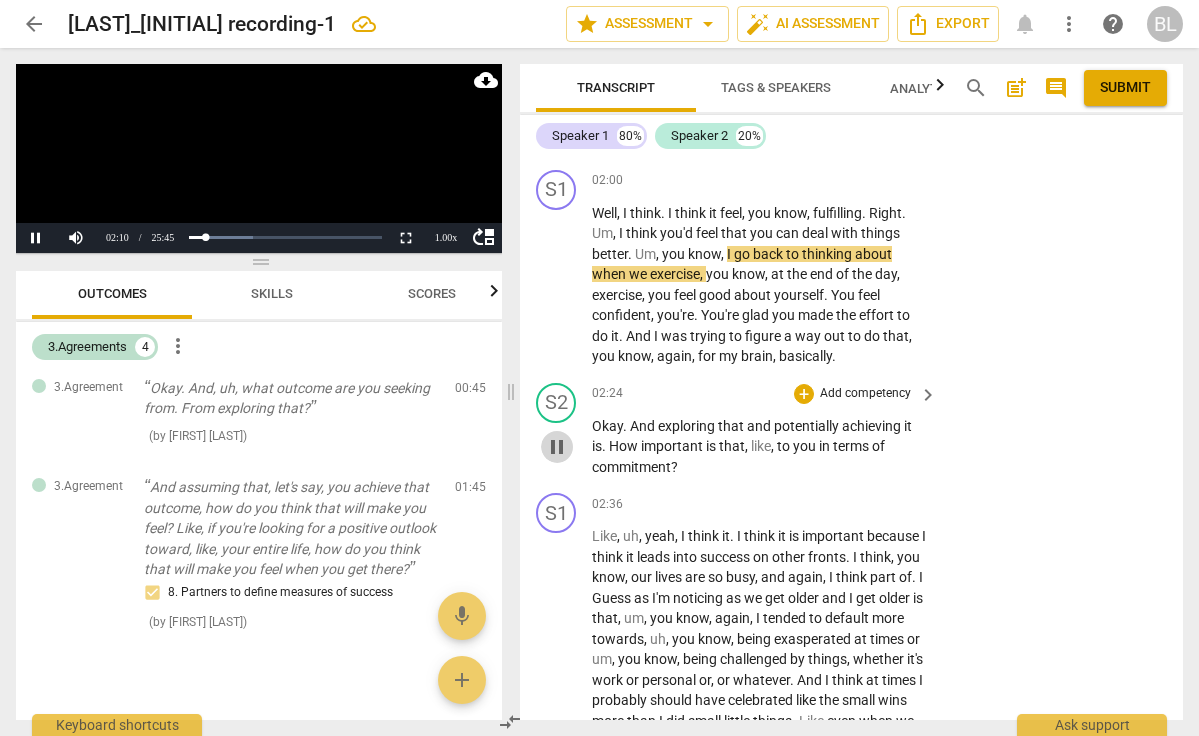 click on "pause" at bounding box center [557, 447] 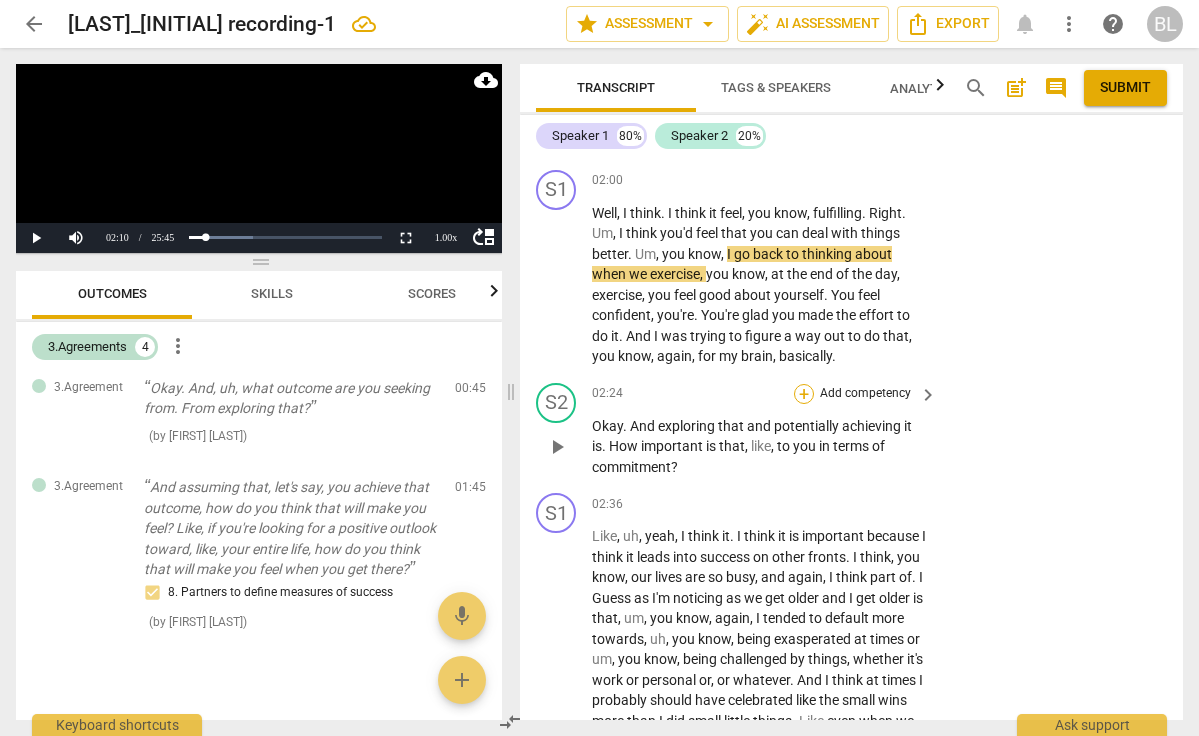 click on "+" at bounding box center [804, 394] 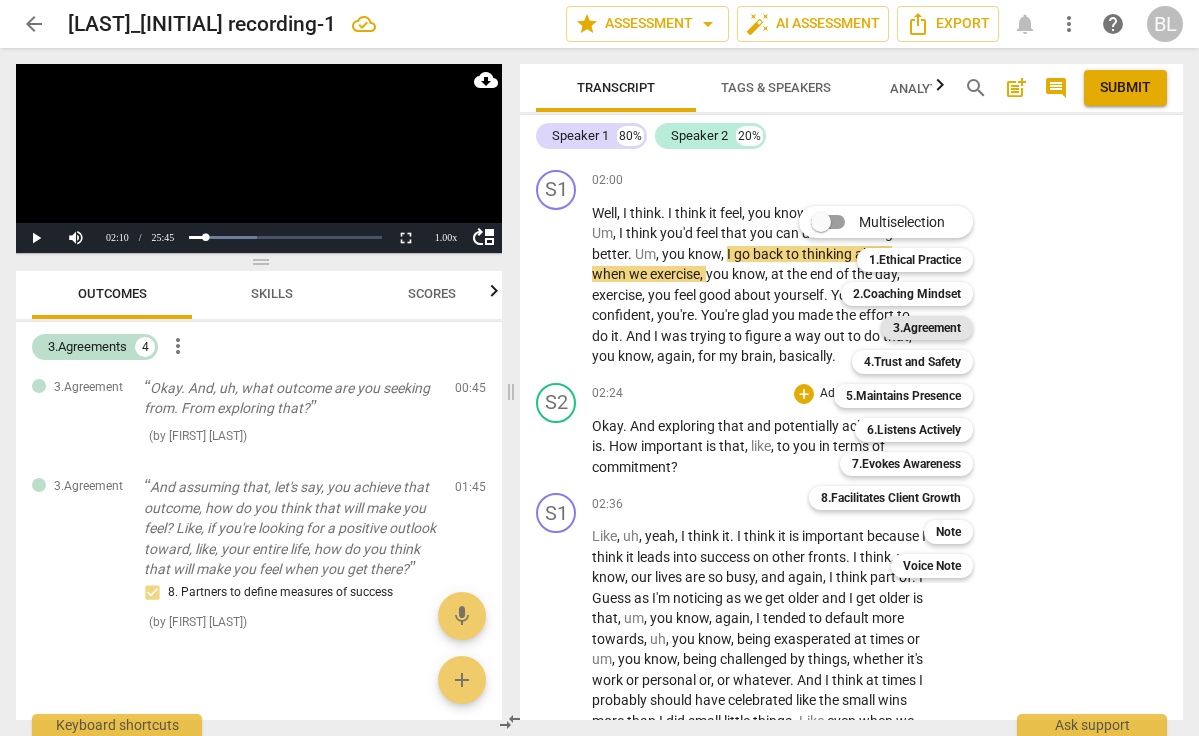 click on "3.Agreement" at bounding box center (927, 328) 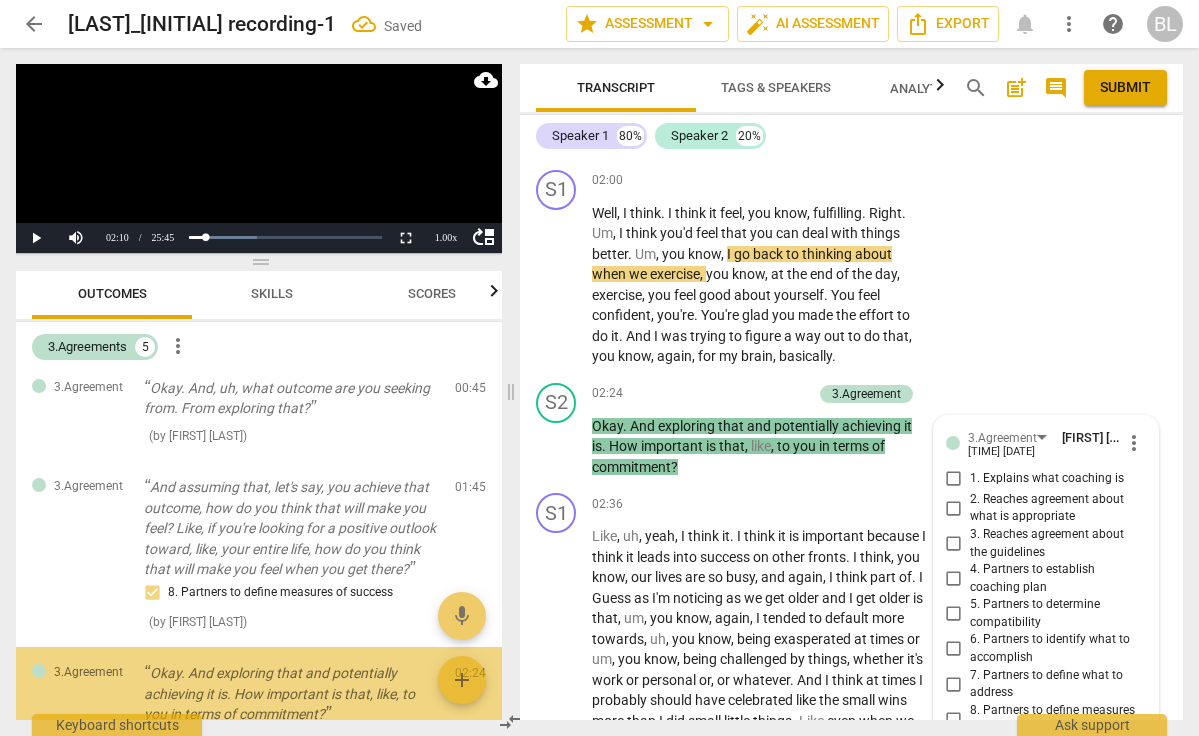 scroll, scrollTop: 417, scrollLeft: 0, axis: vertical 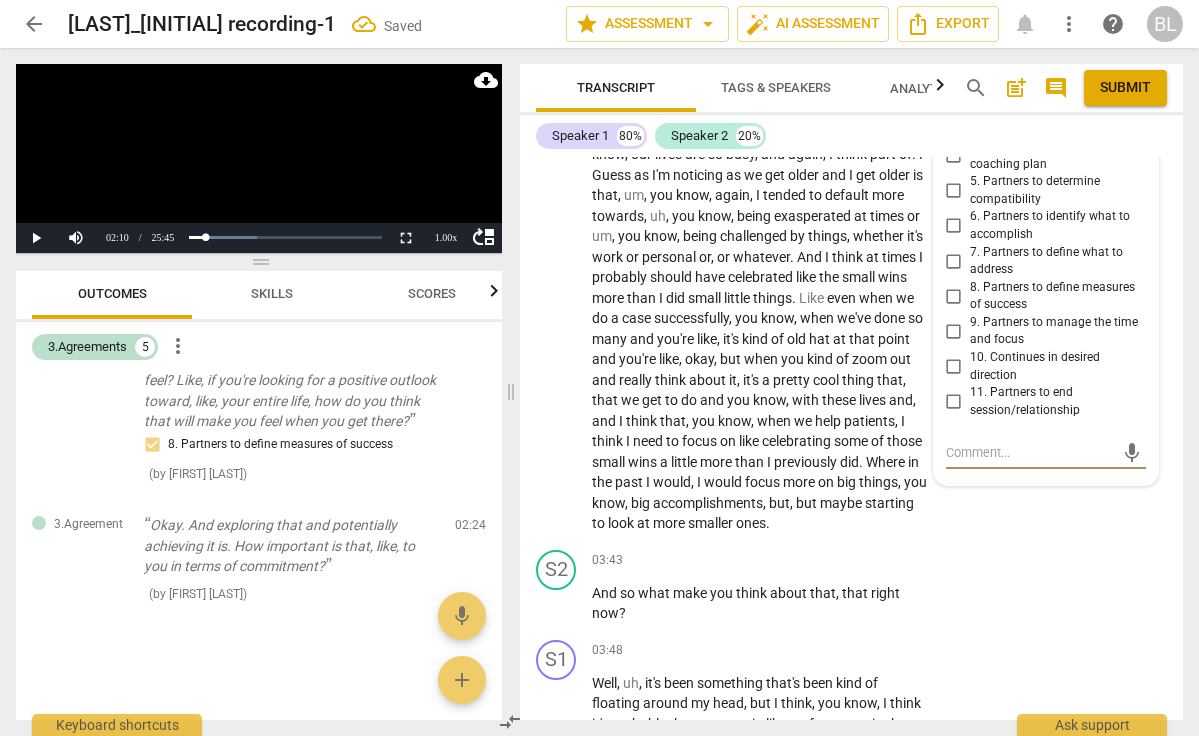 click on "10. Continues in desired direction" at bounding box center [954, 367] 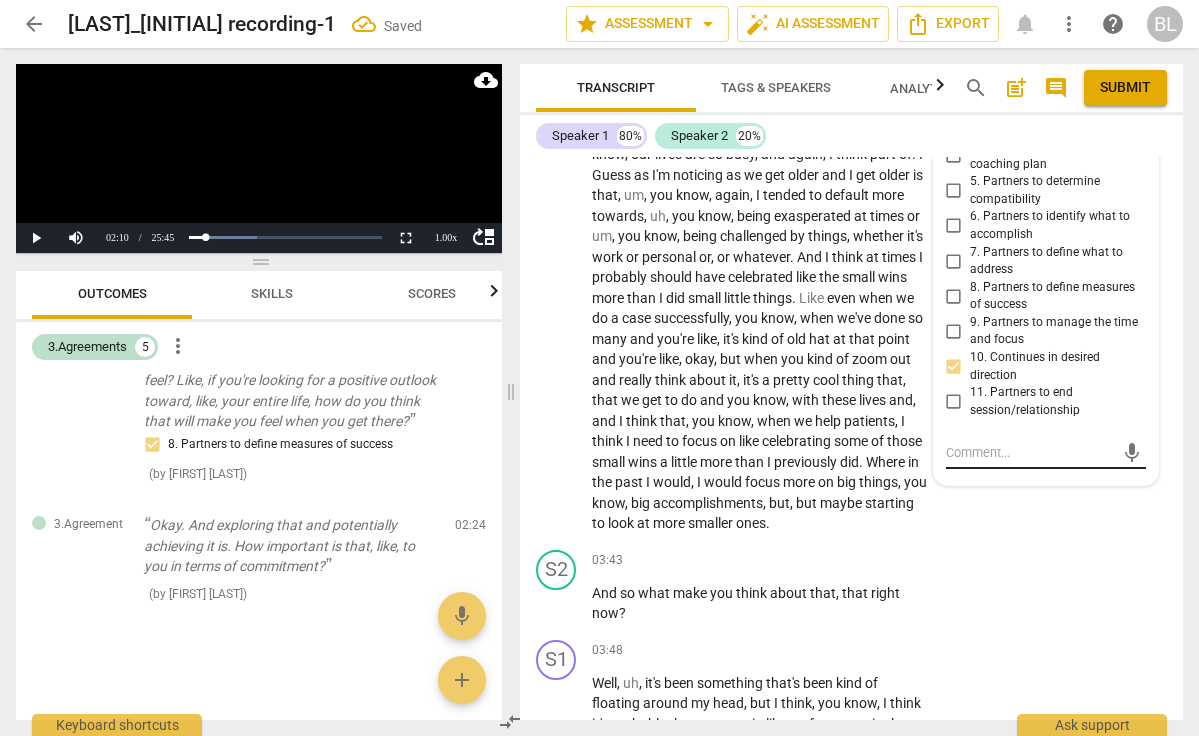 click at bounding box center (1030, 452) 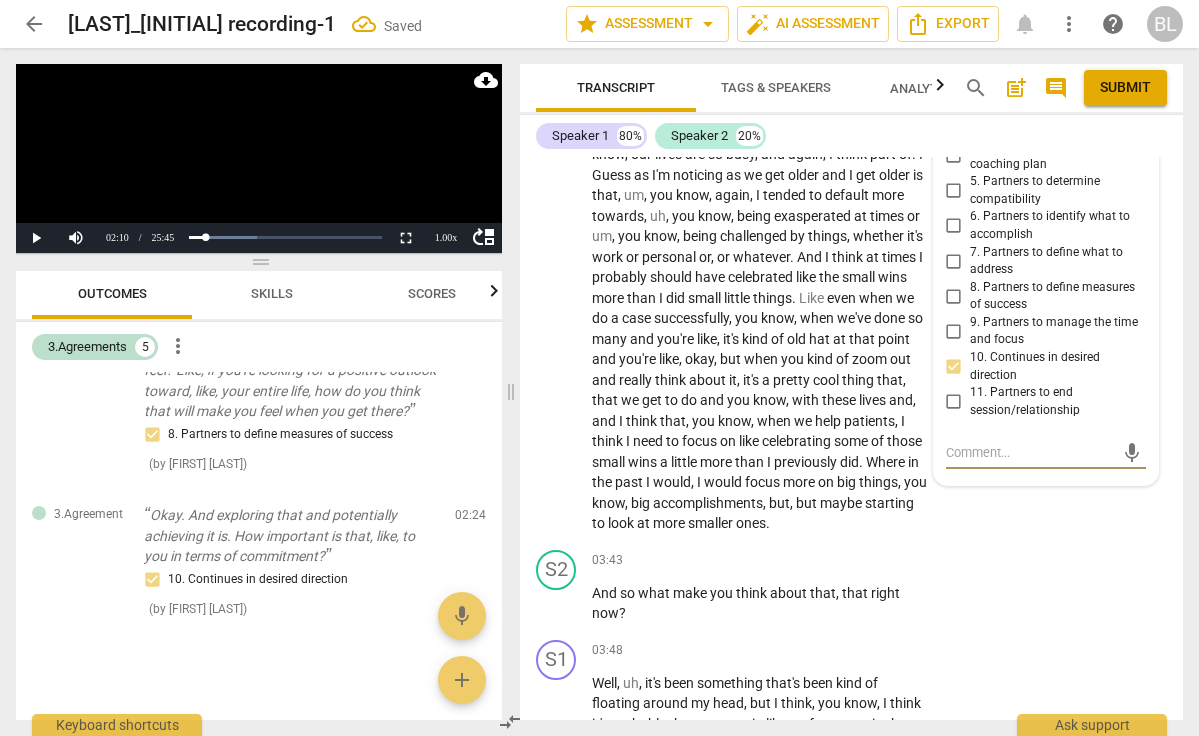 type on "a" 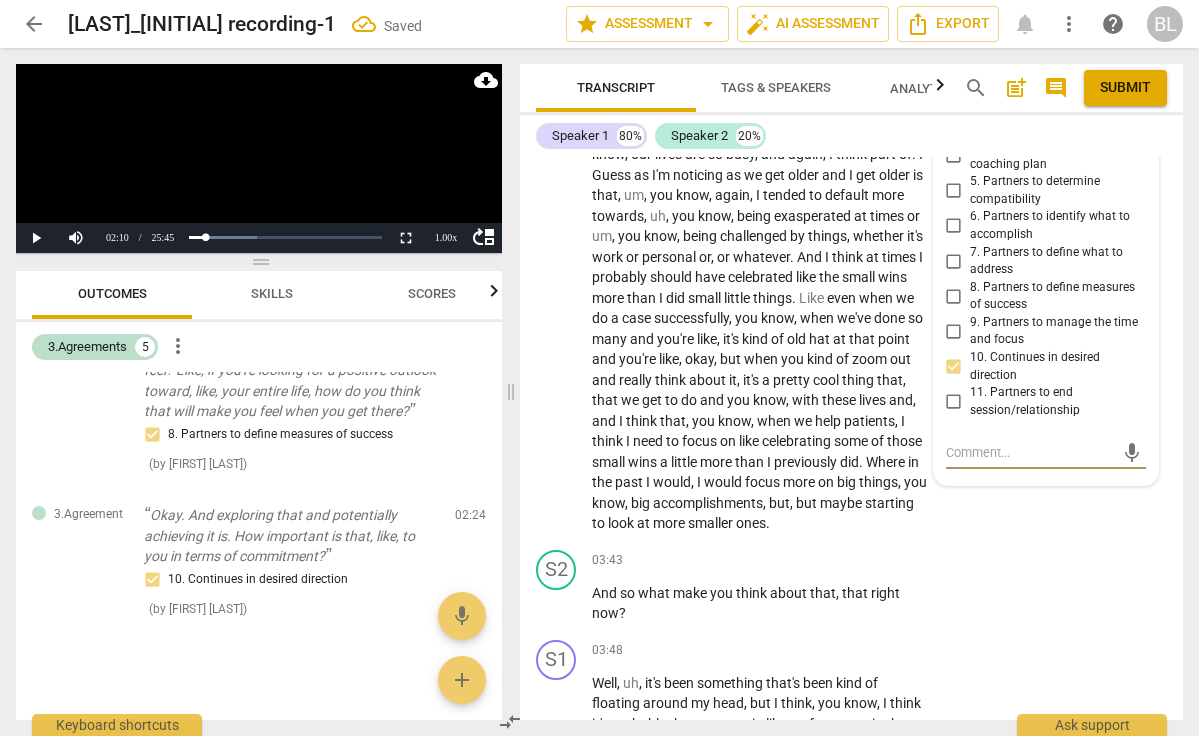 type on "a" 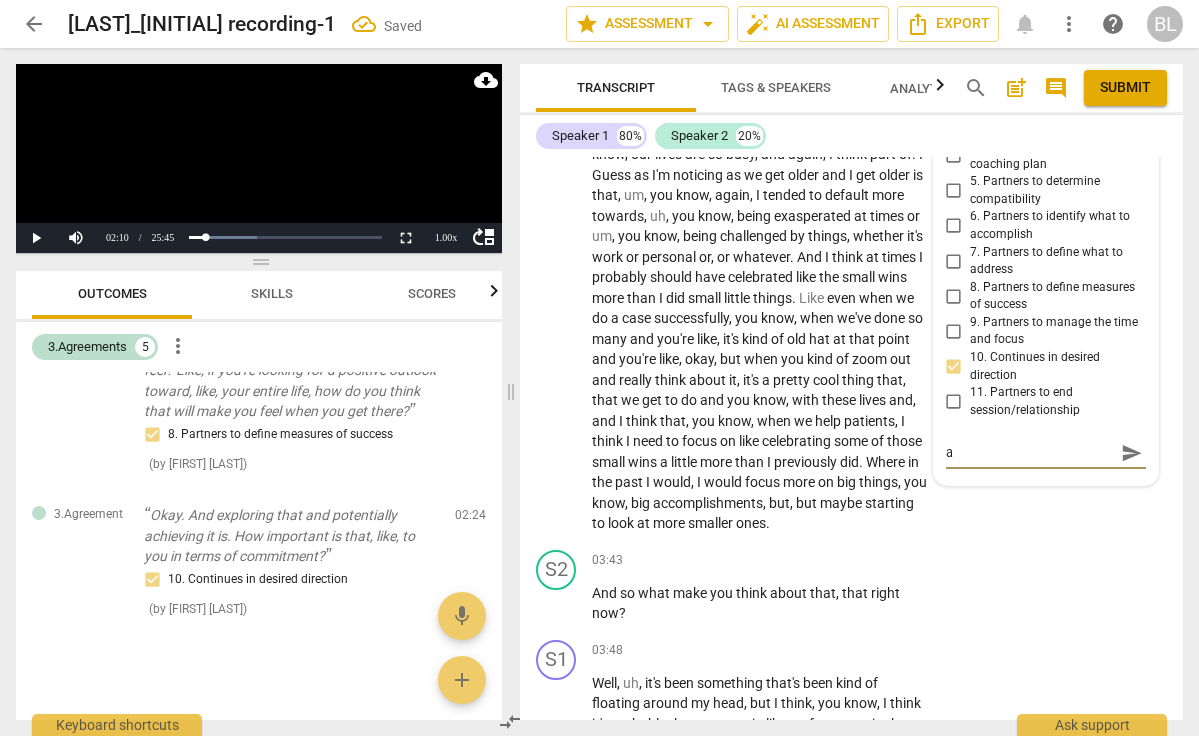 type on "as" 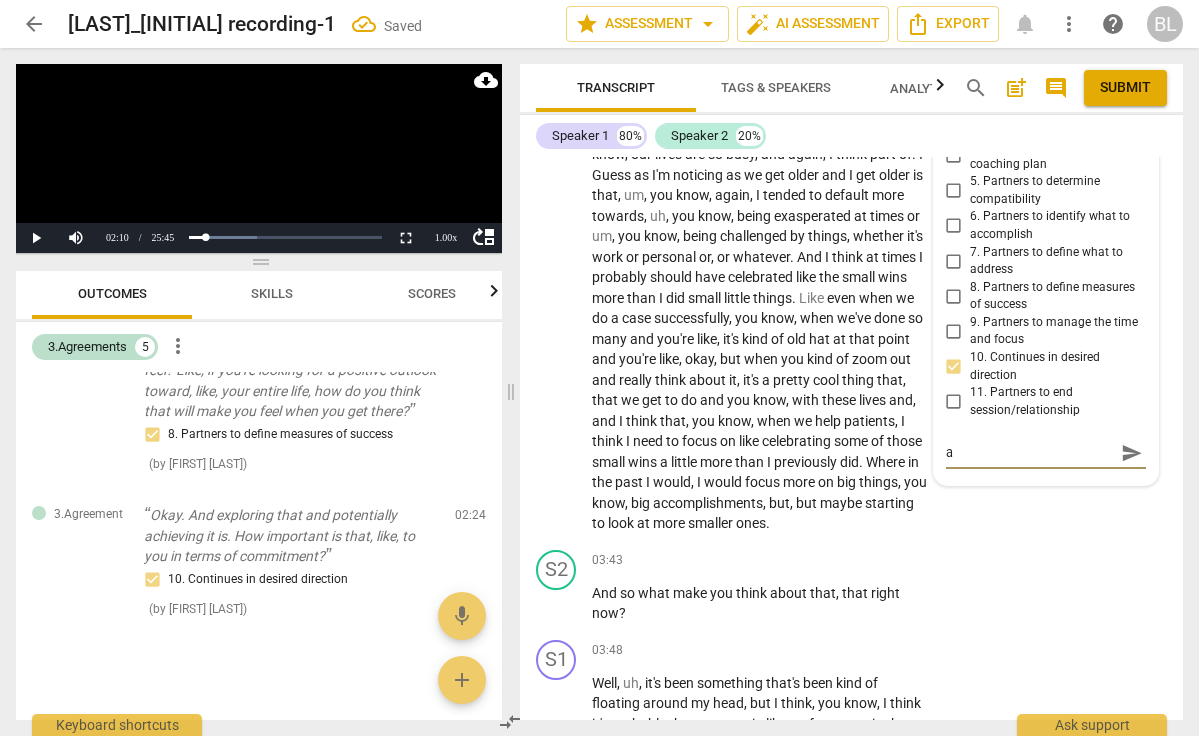 type on "as" 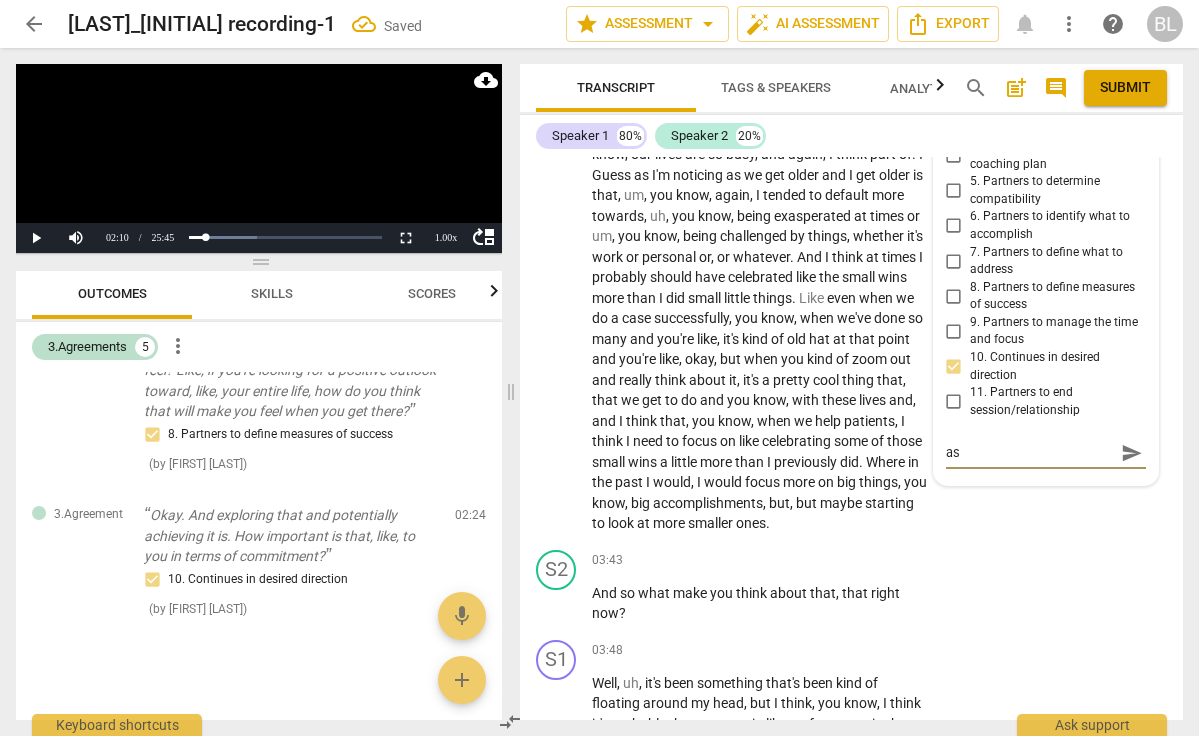 type on "ask" 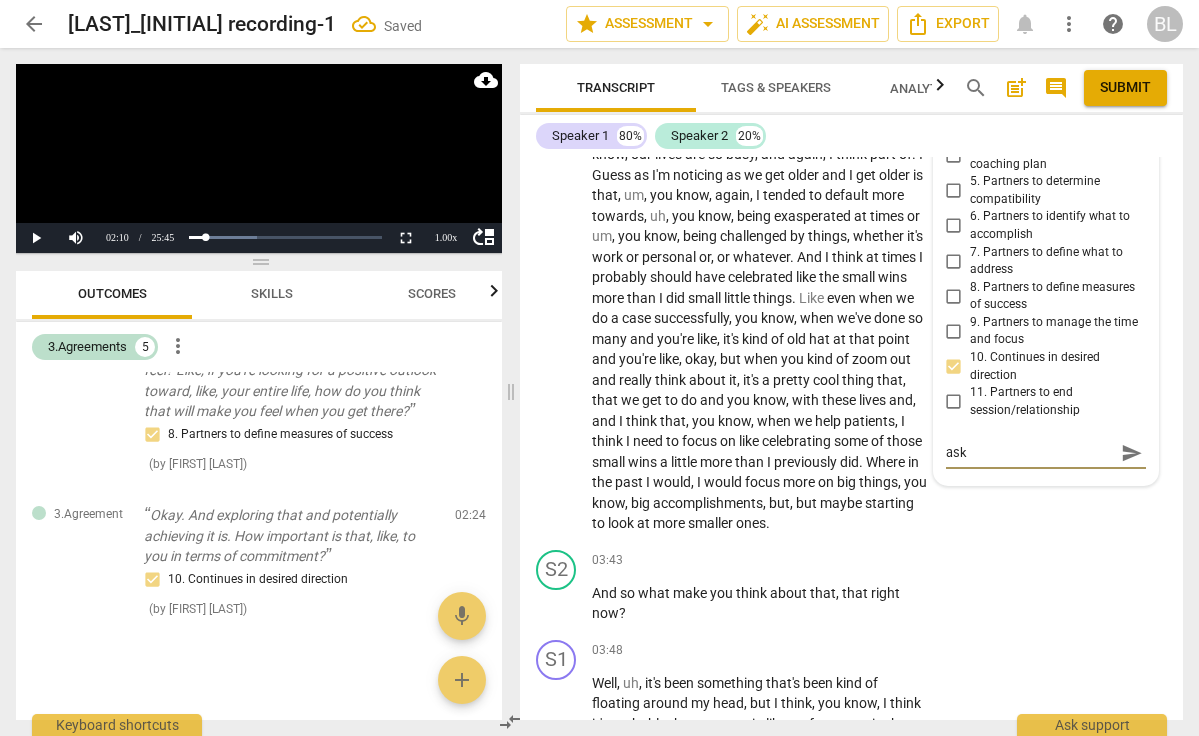type on "asks" 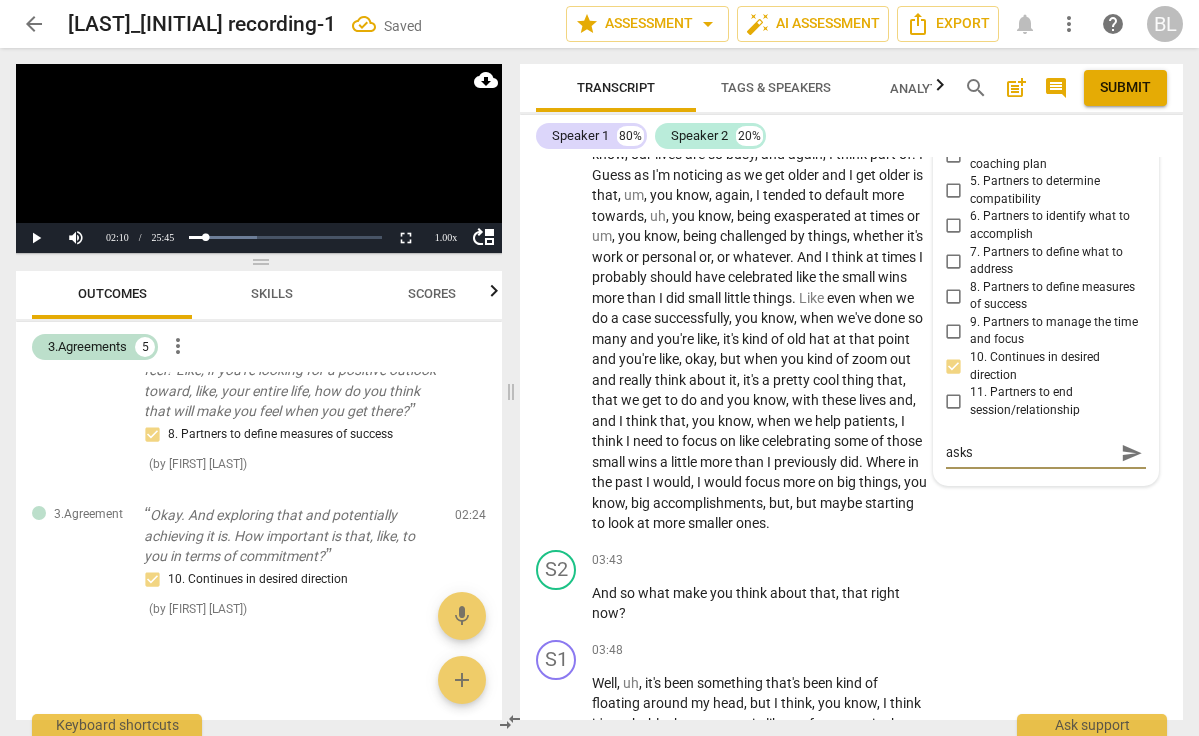 type on "asks" 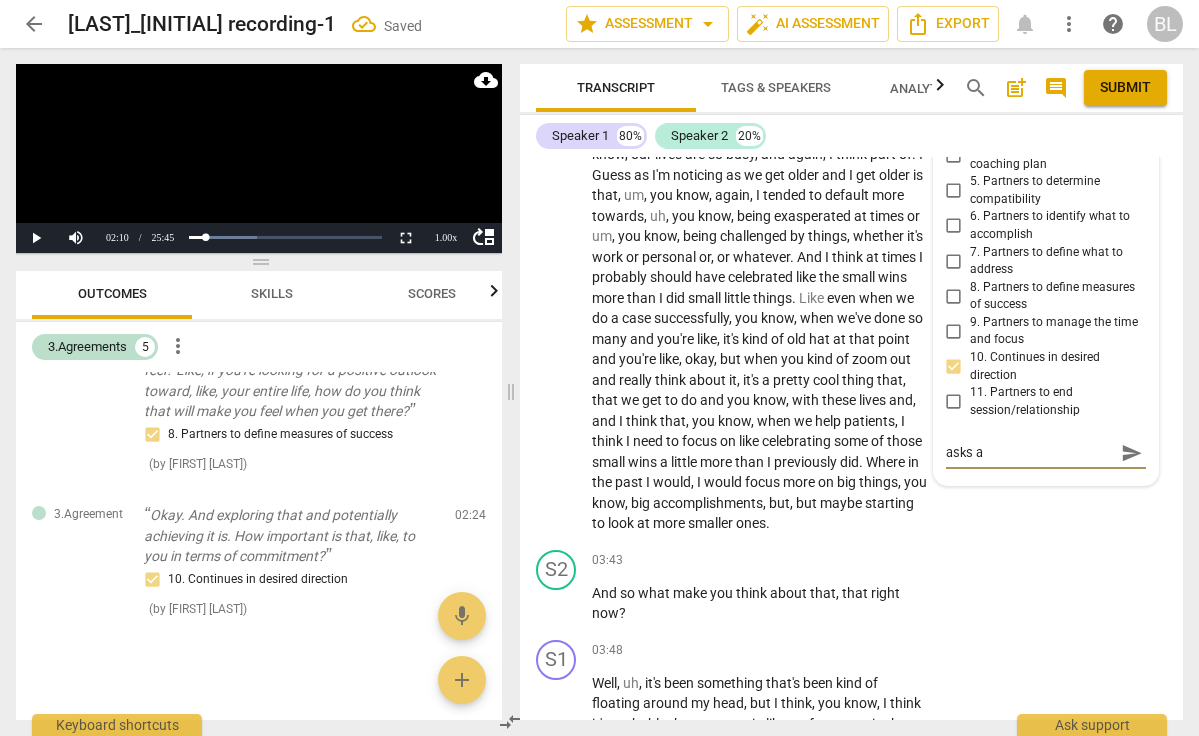 type on "asks ab" 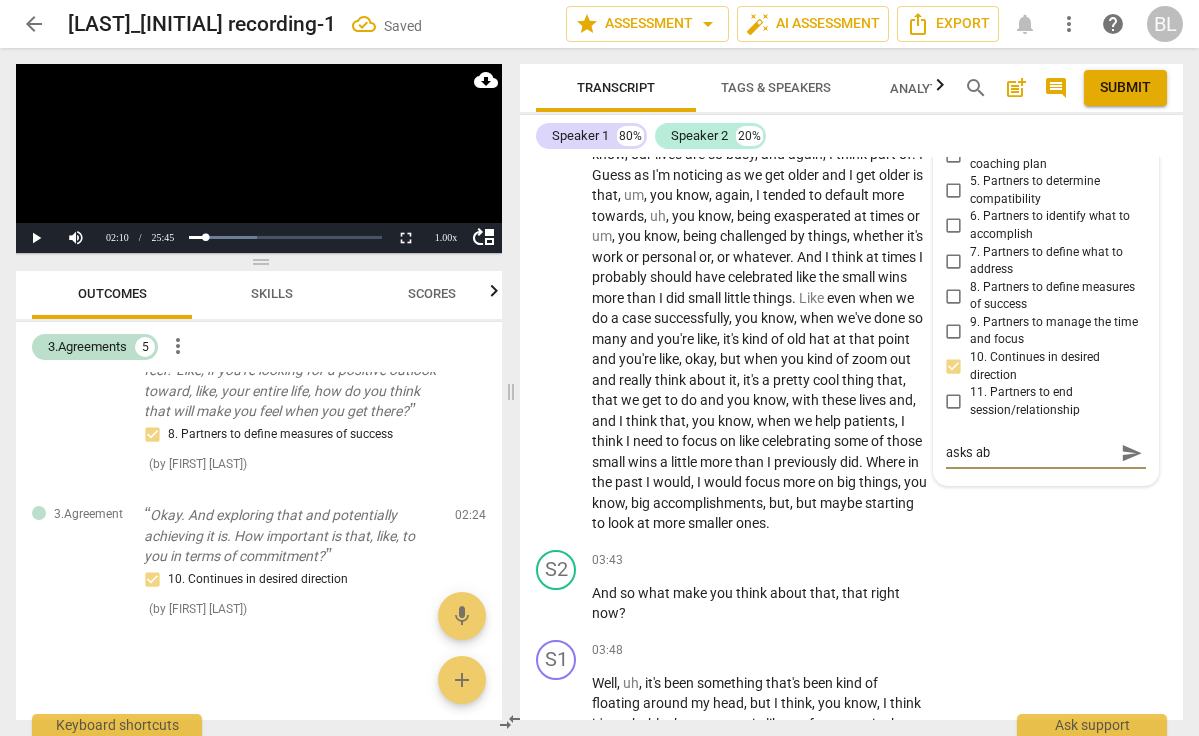 type on "asks abo" 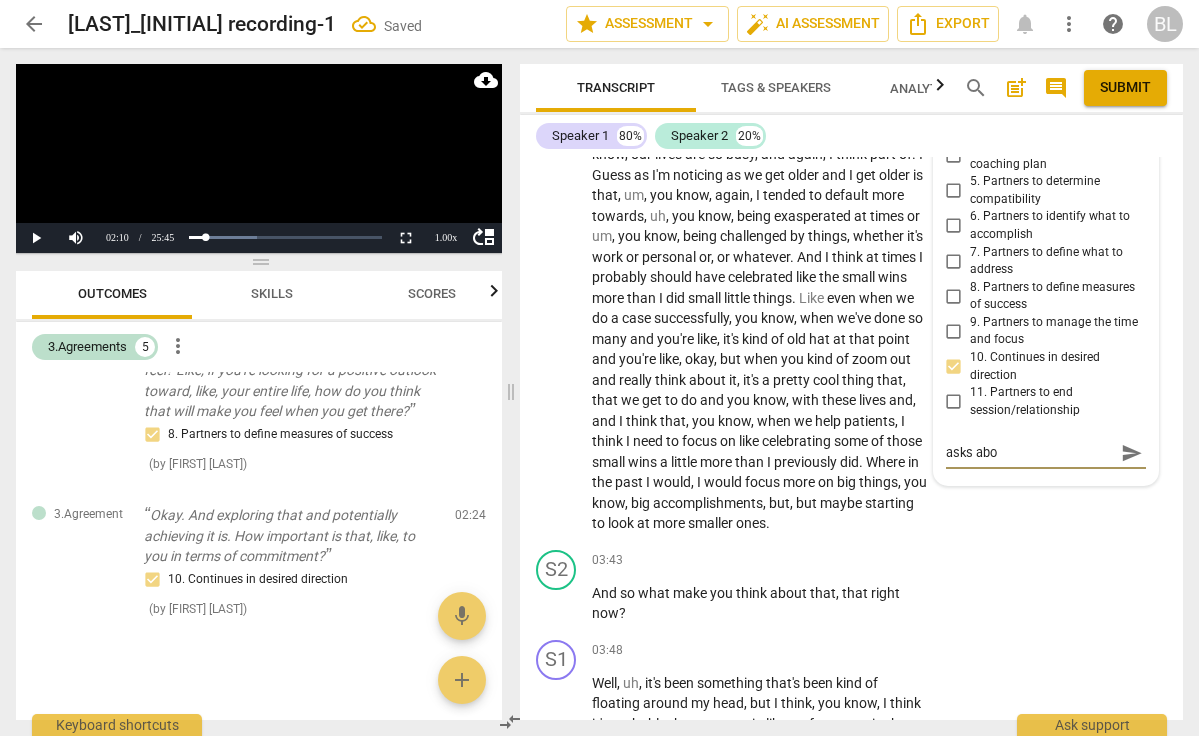 type on "asks abou" 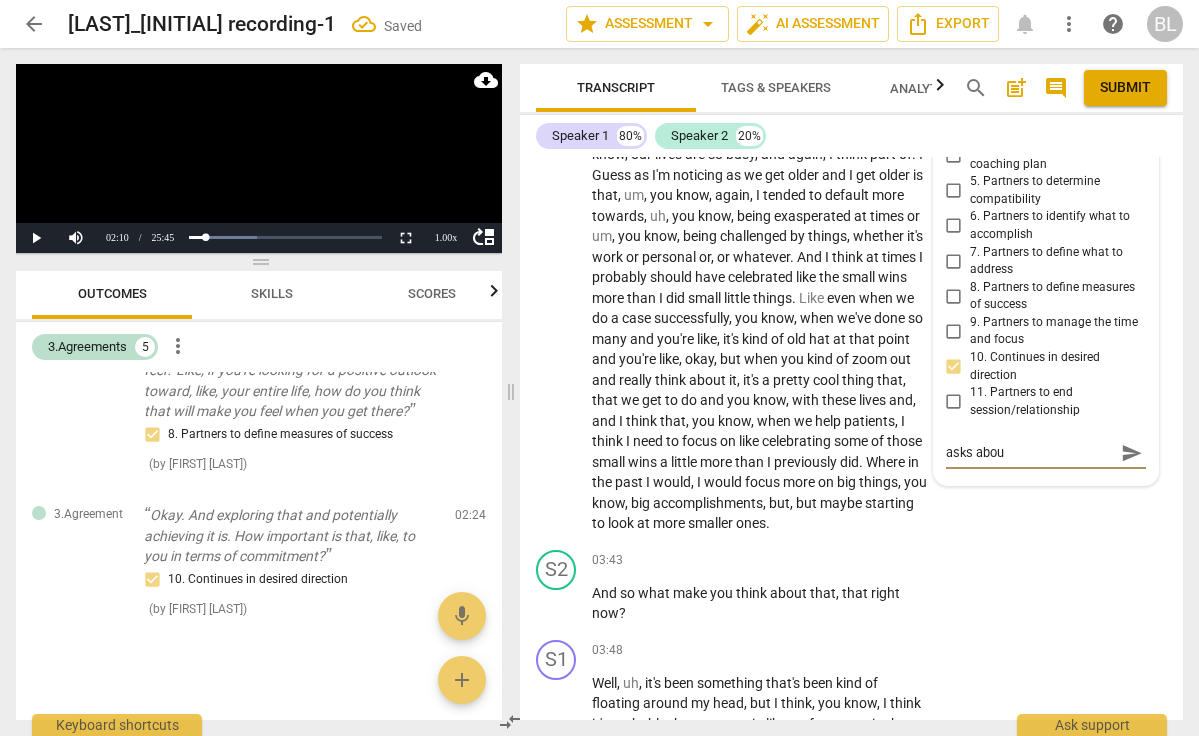 type on "asks about" 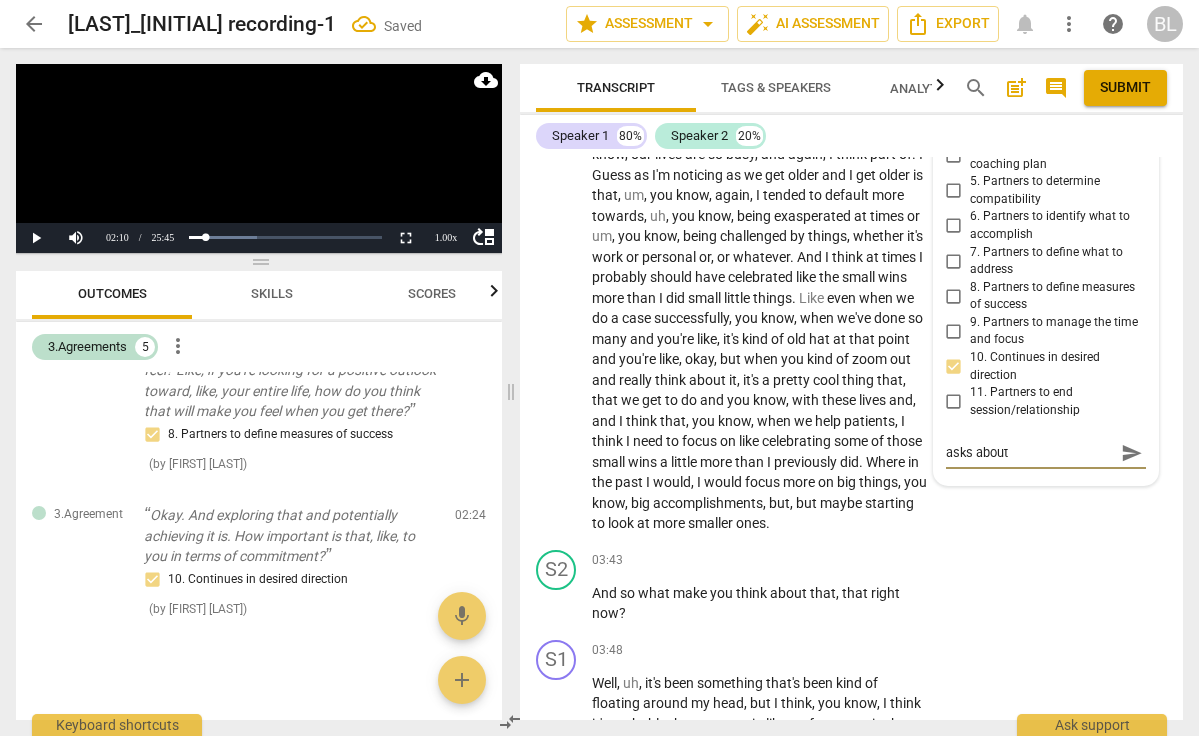type on "asks about" 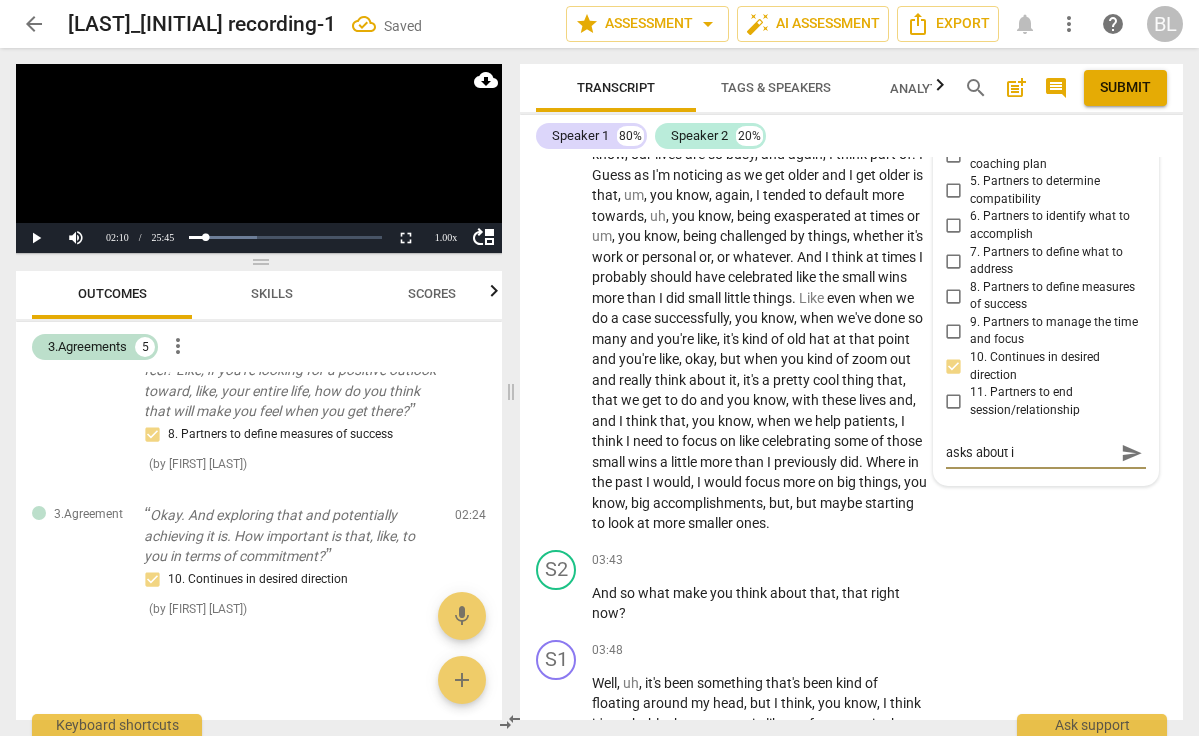 type on "asks about im" 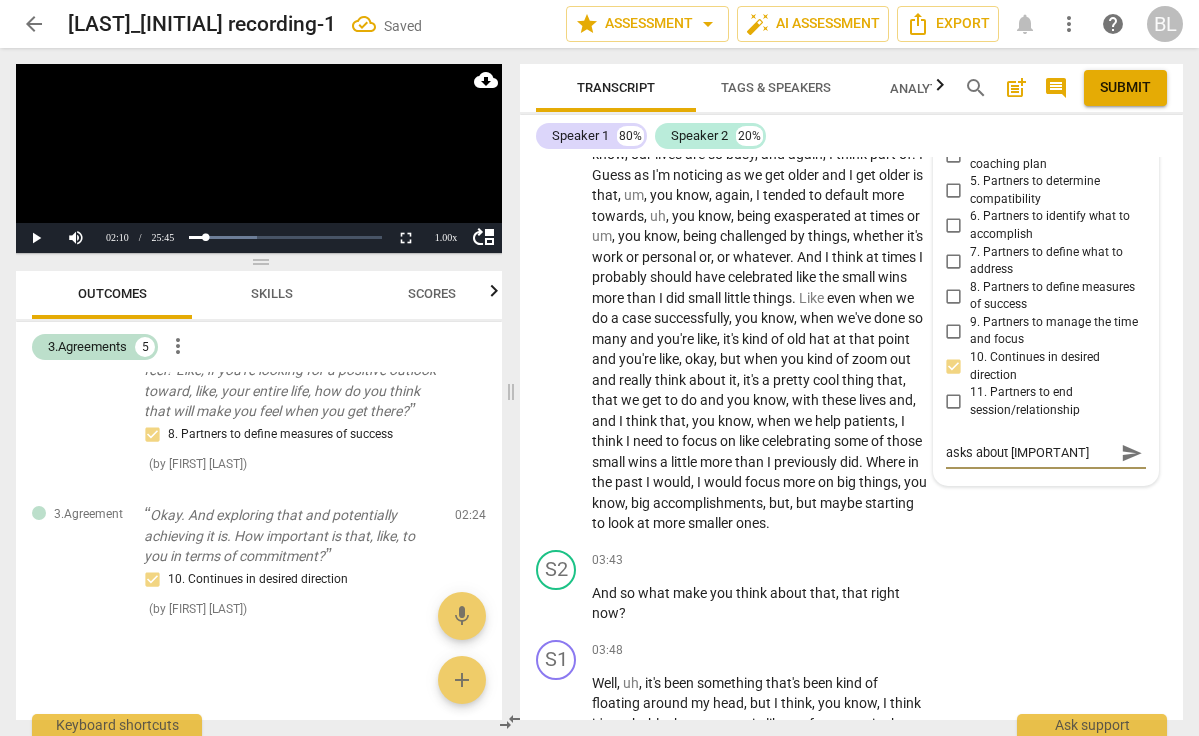 type on "asks about imp" 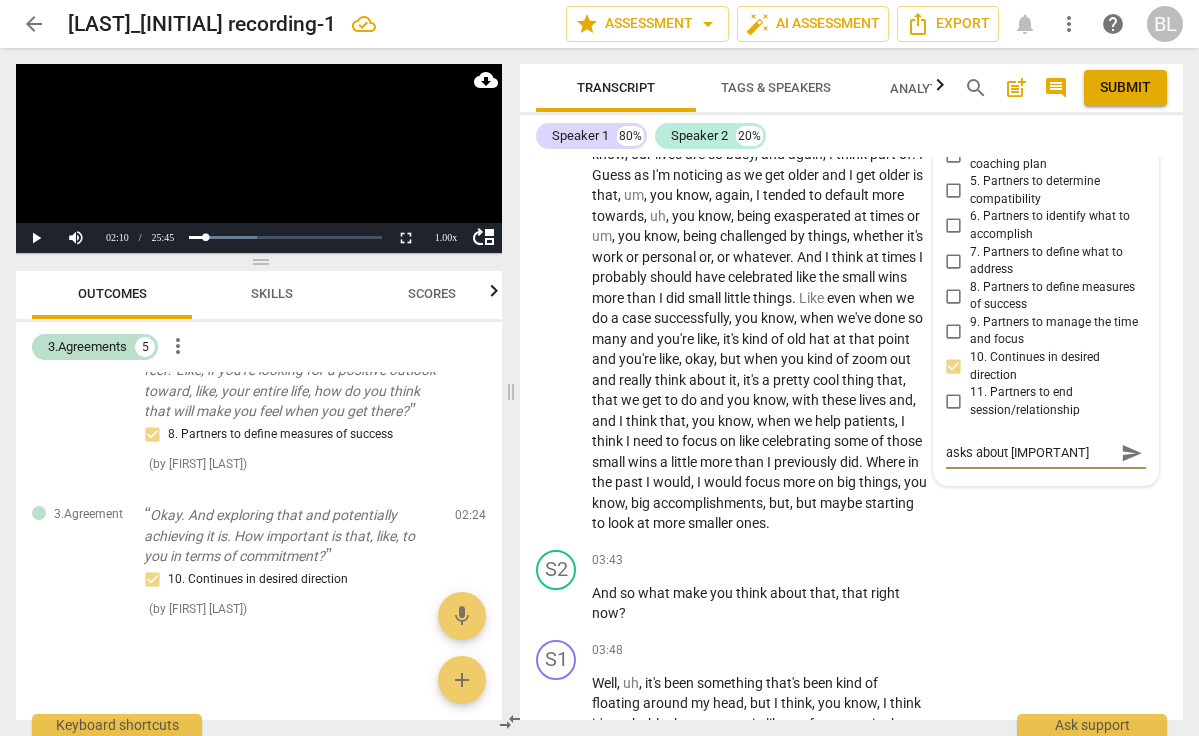 type on "asks about importance" 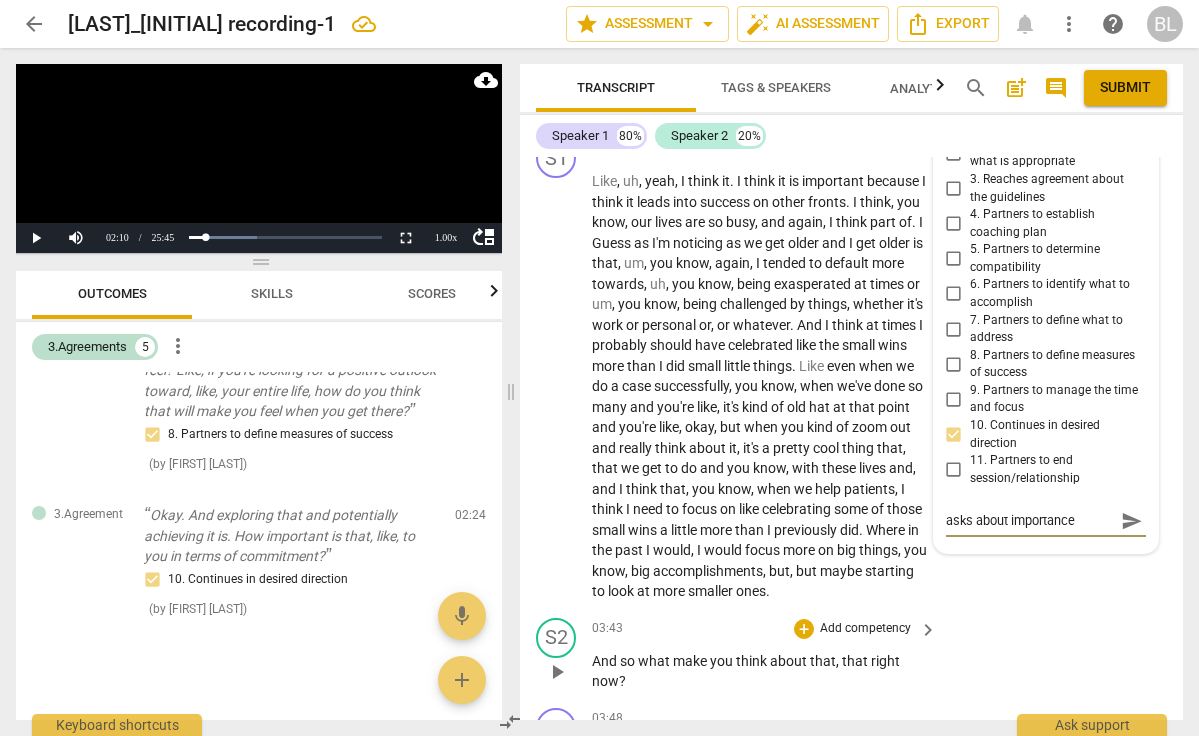 scroll, scrollTop: 1575, scrollLeft: 0, axis: vertical 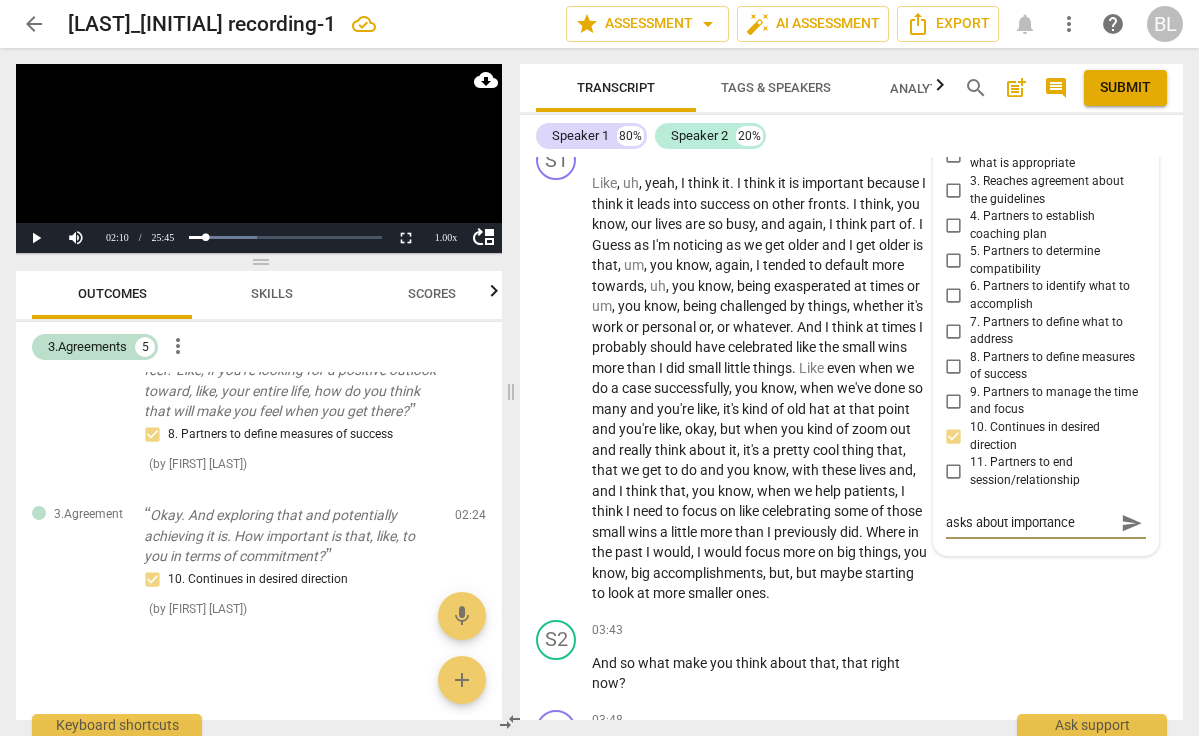 type on "asks about importance" 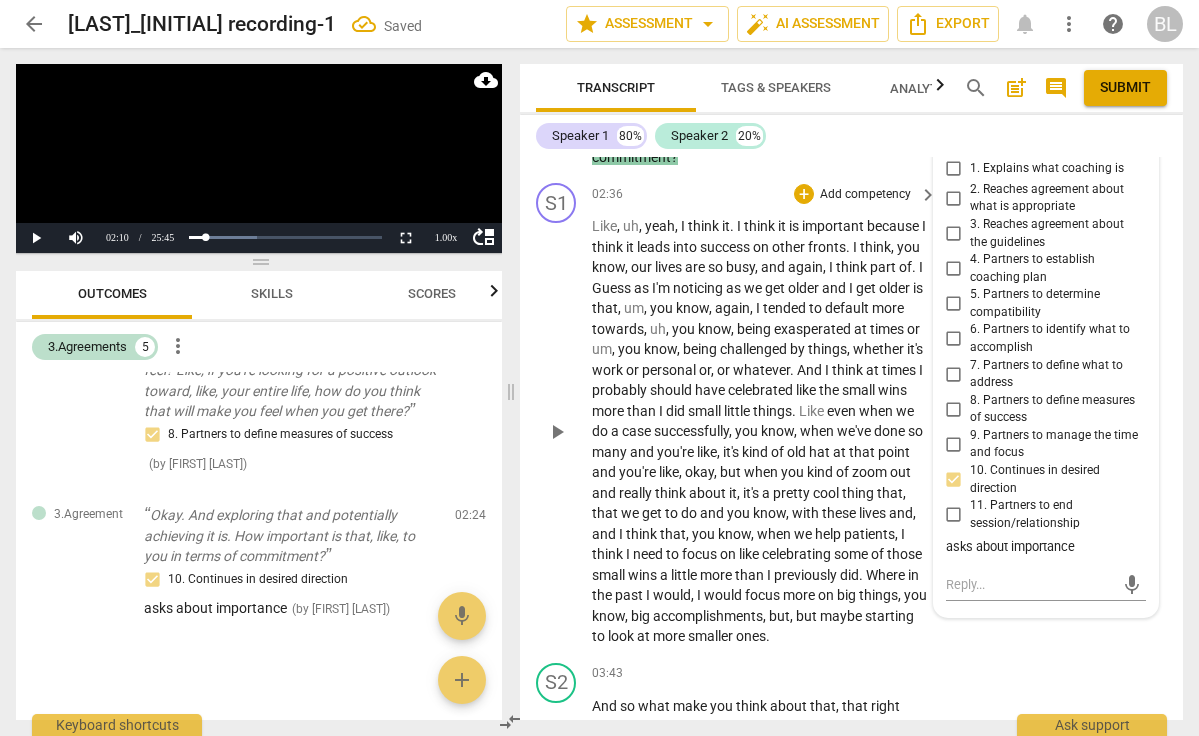 scroll, scrollTop: 1530, scrollLeft: 0, axis: vertical 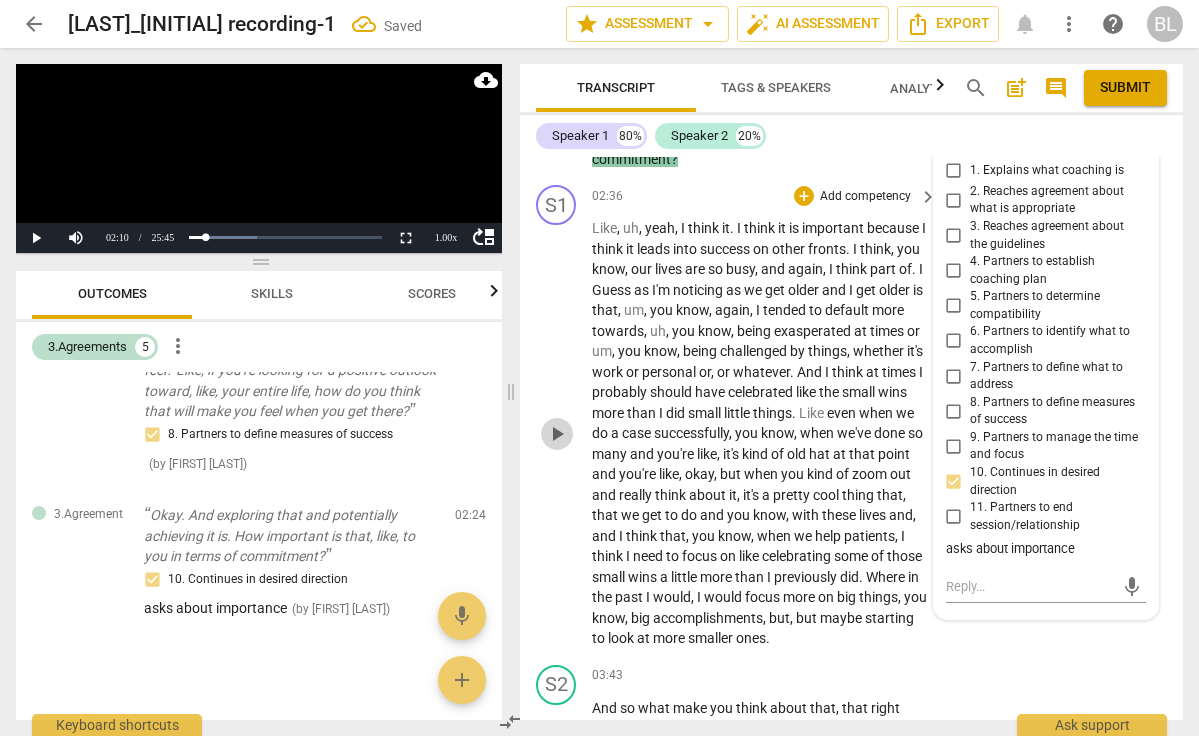 click on "play_arrow" at bounding box center [557, 434] 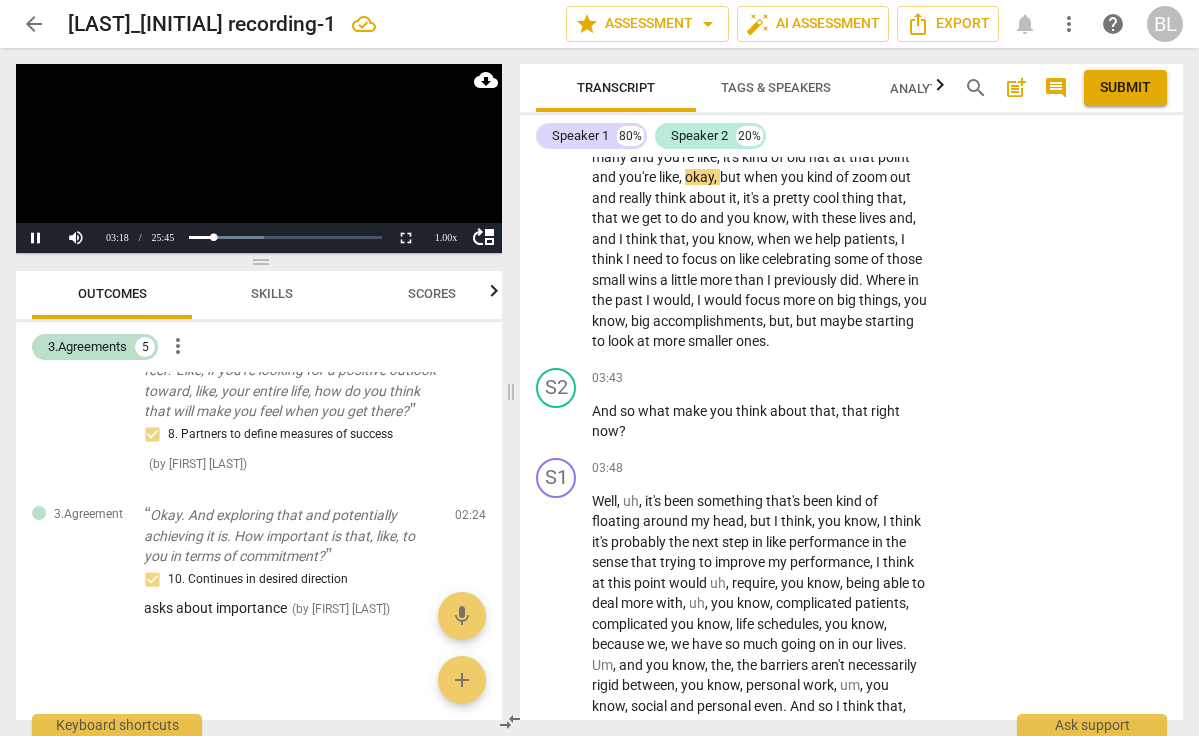 scroll, scrollTop: 1829, scrollLeft: 0, axis: vertical 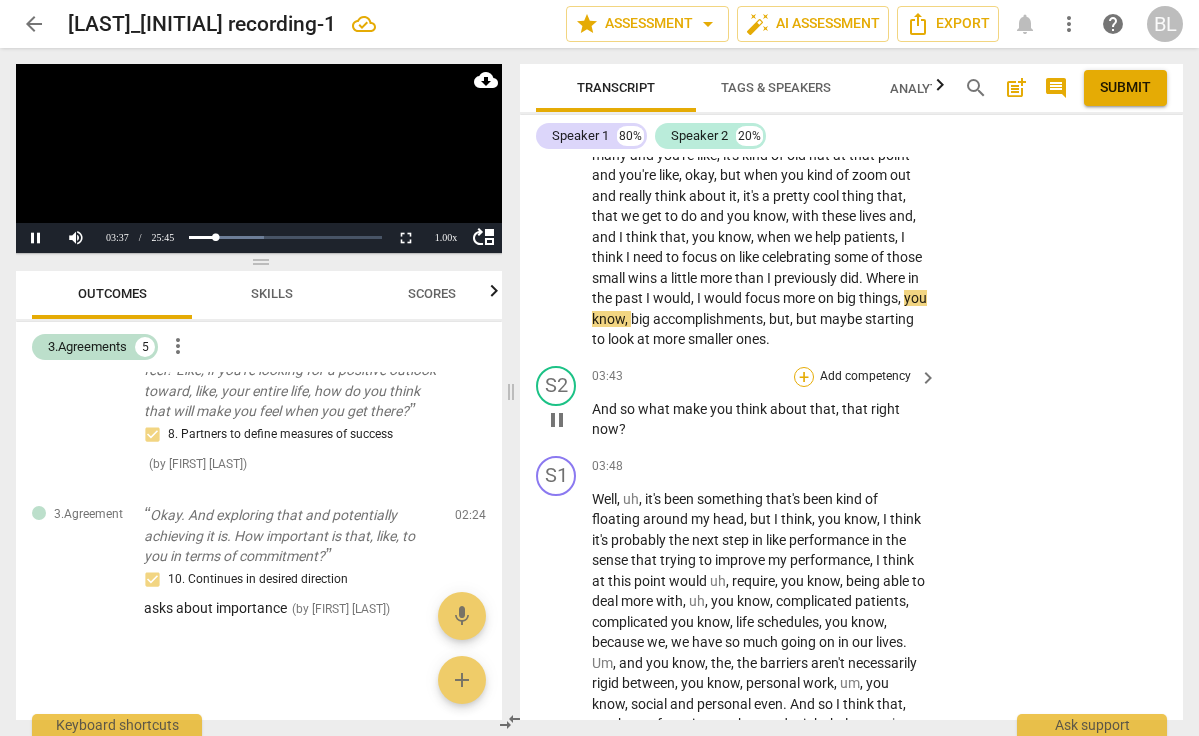 click on "+" at bounding box center (804, 377) 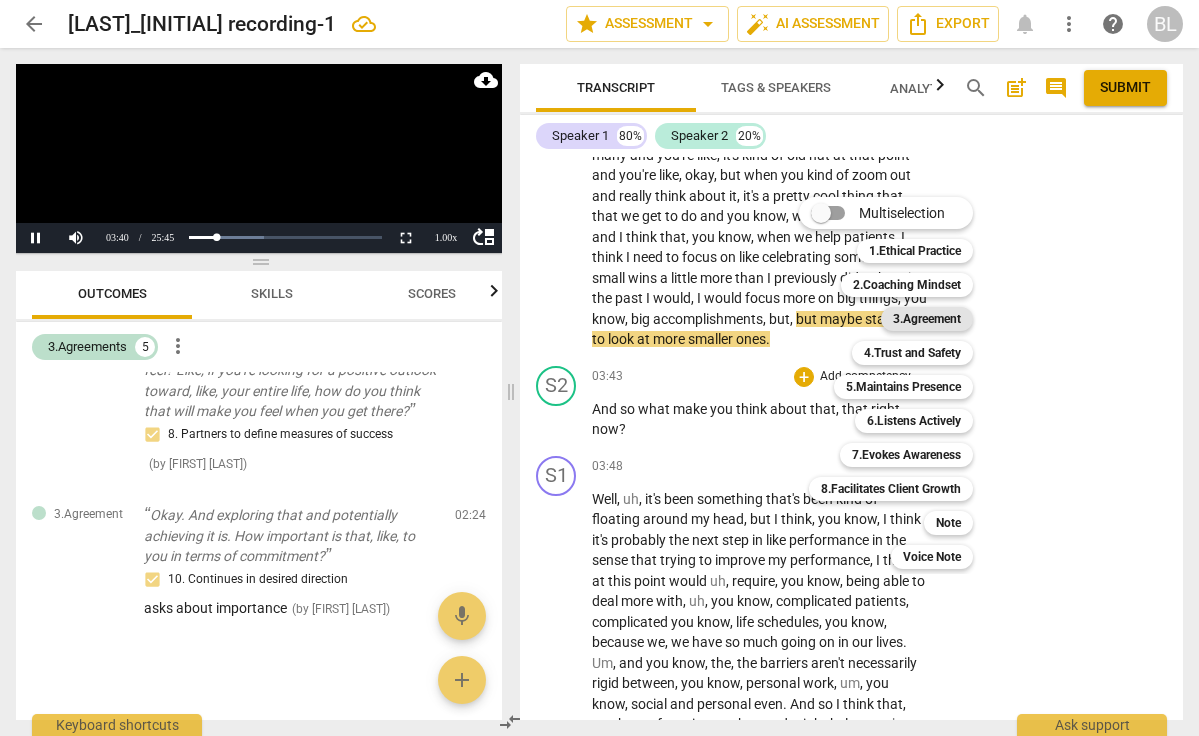 click on "3.Agreement" at bounding box center [927, 319] 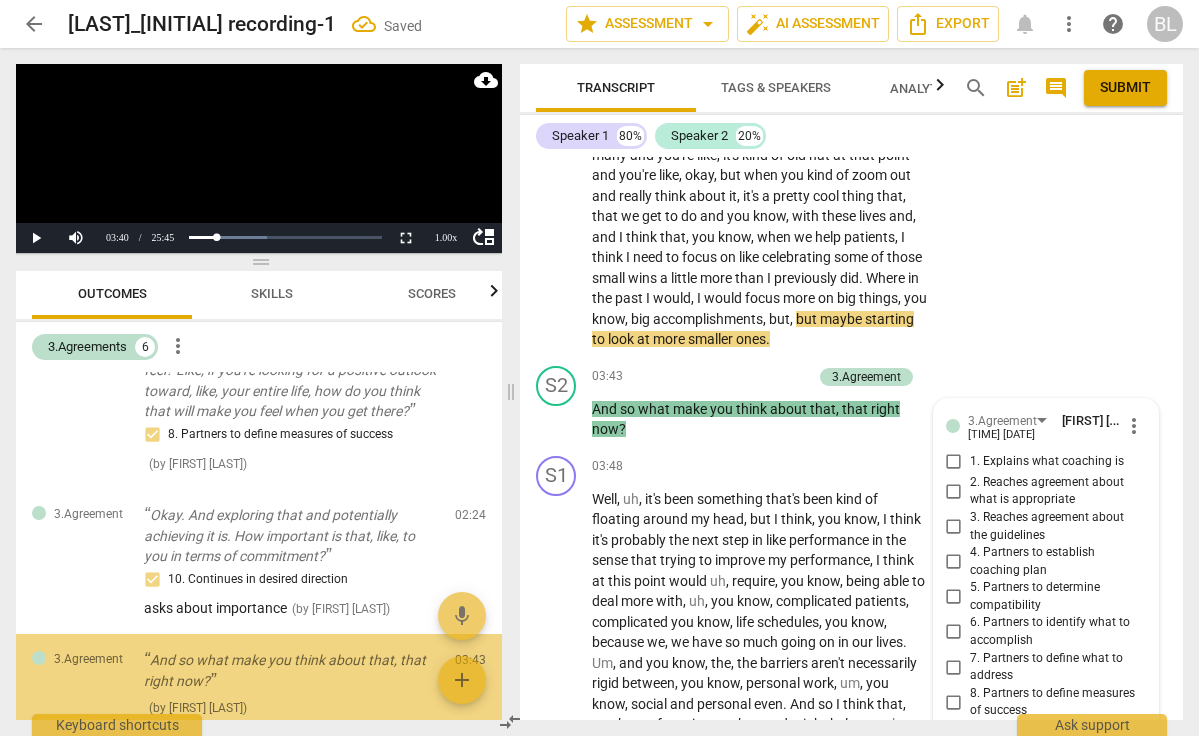 scroll, scrollTop: 2243, scrollLeft: 0, axis: vertical 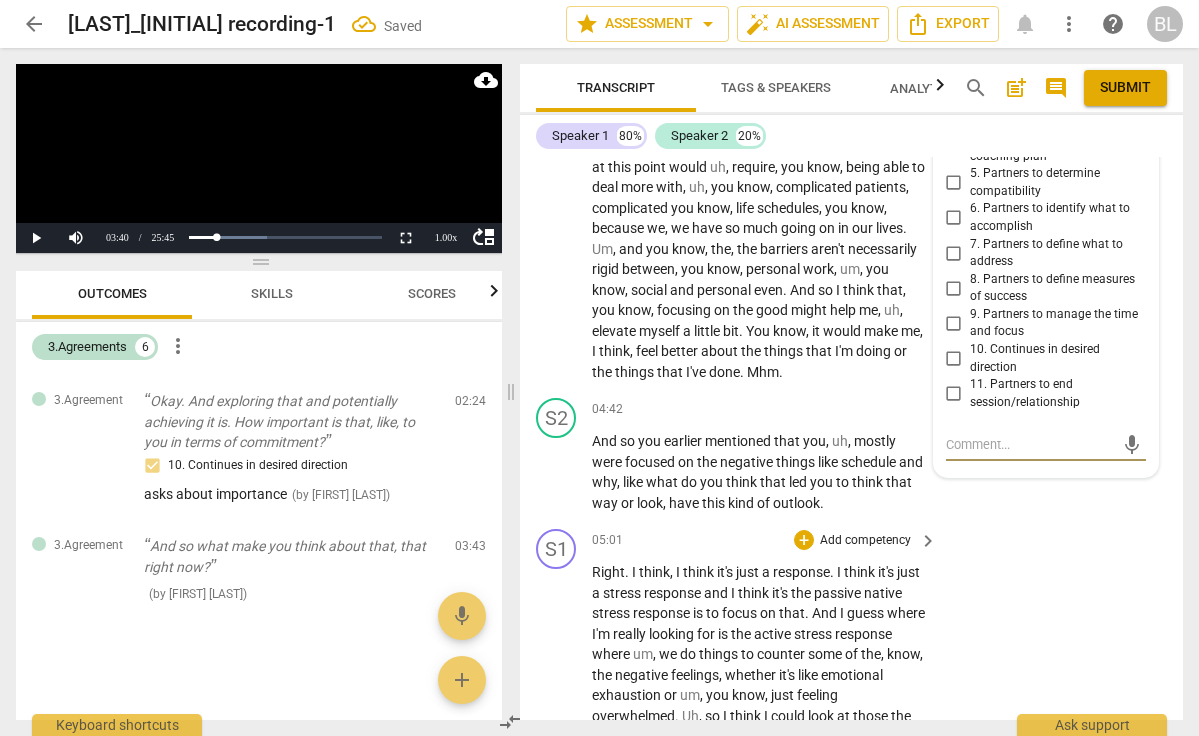 type on "m" 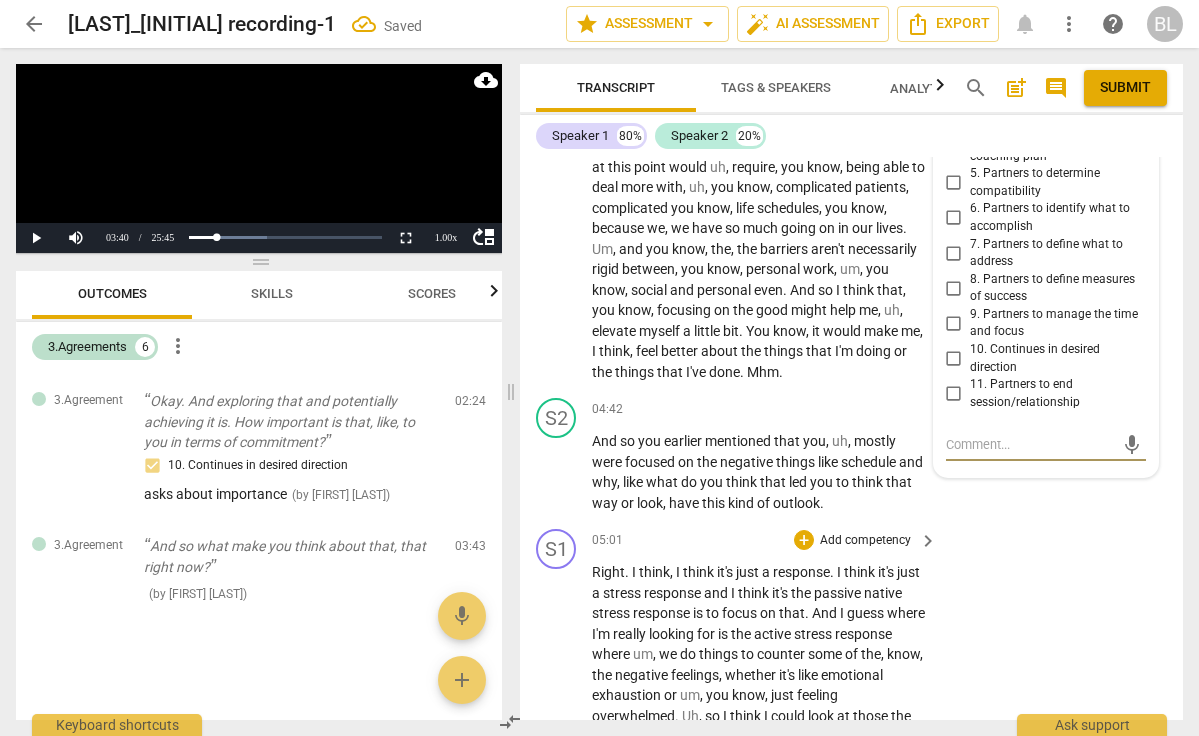 type on "m" 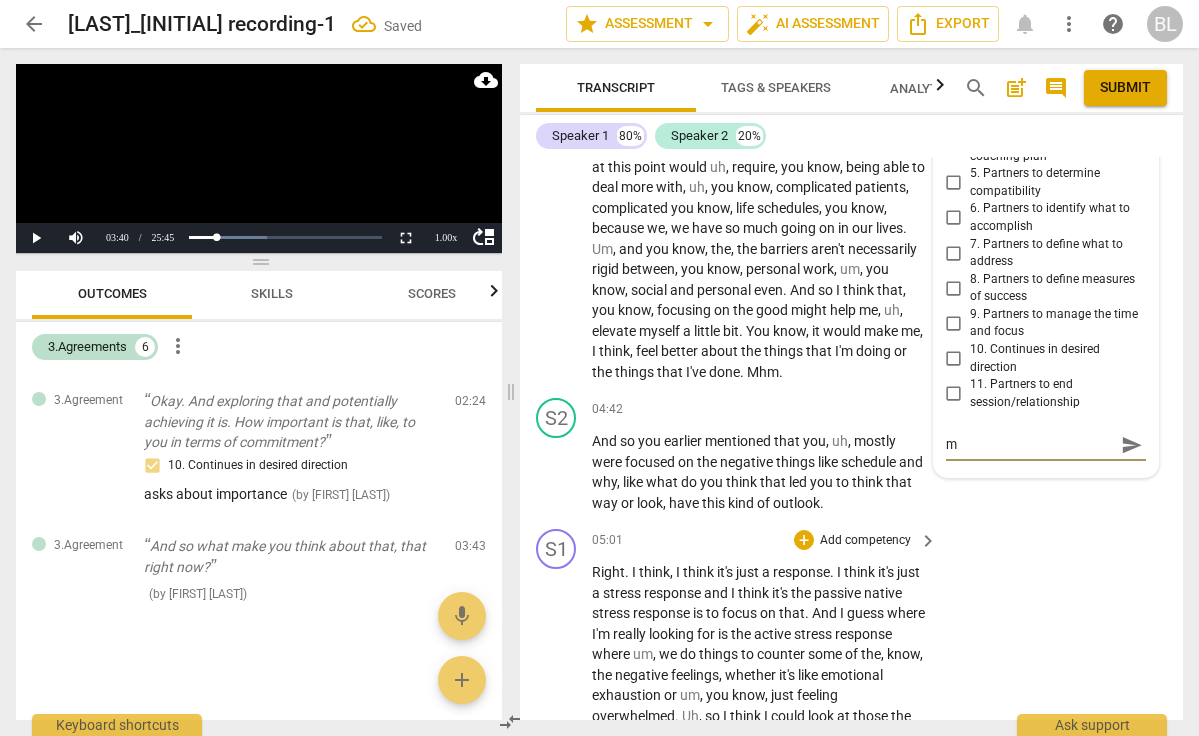 type on "mo" 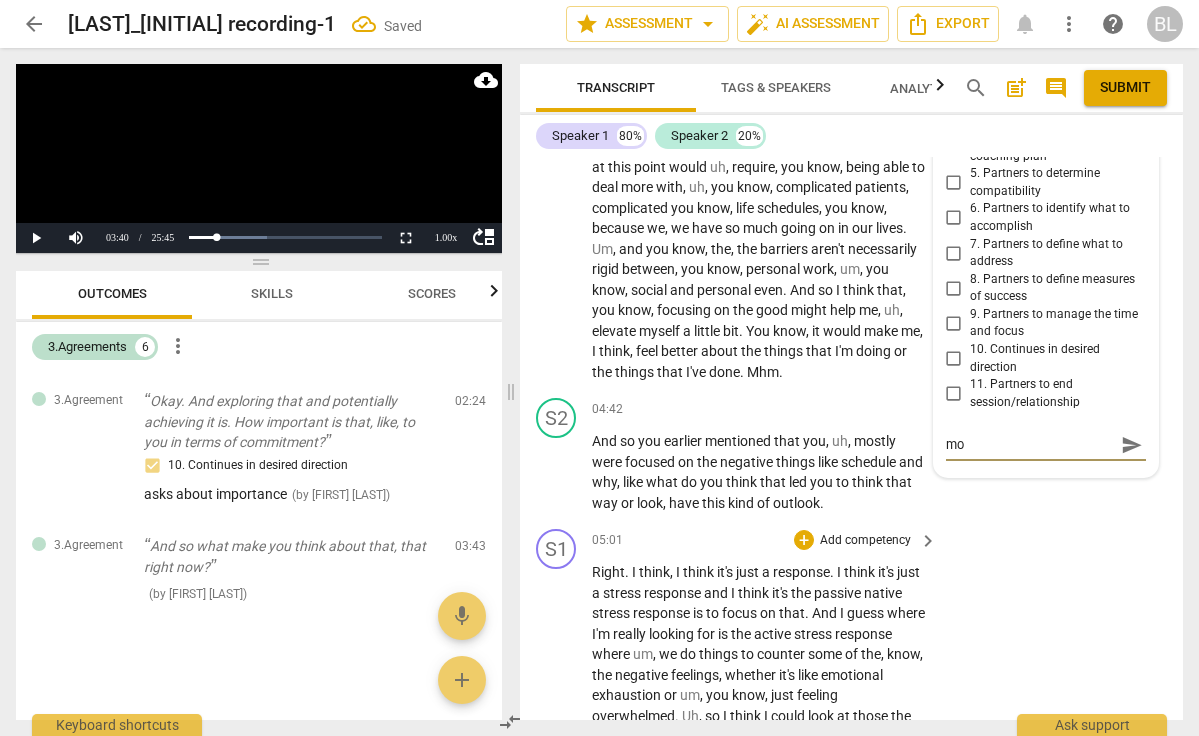 type on "mor" 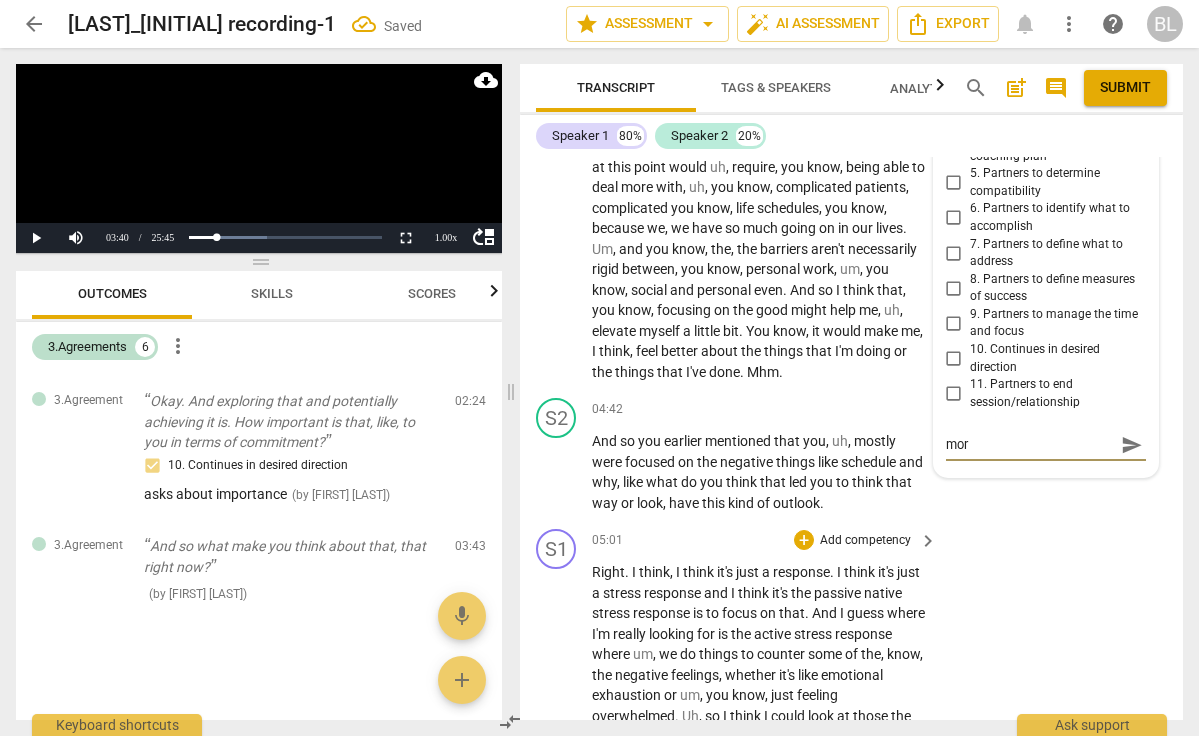 type on "more" 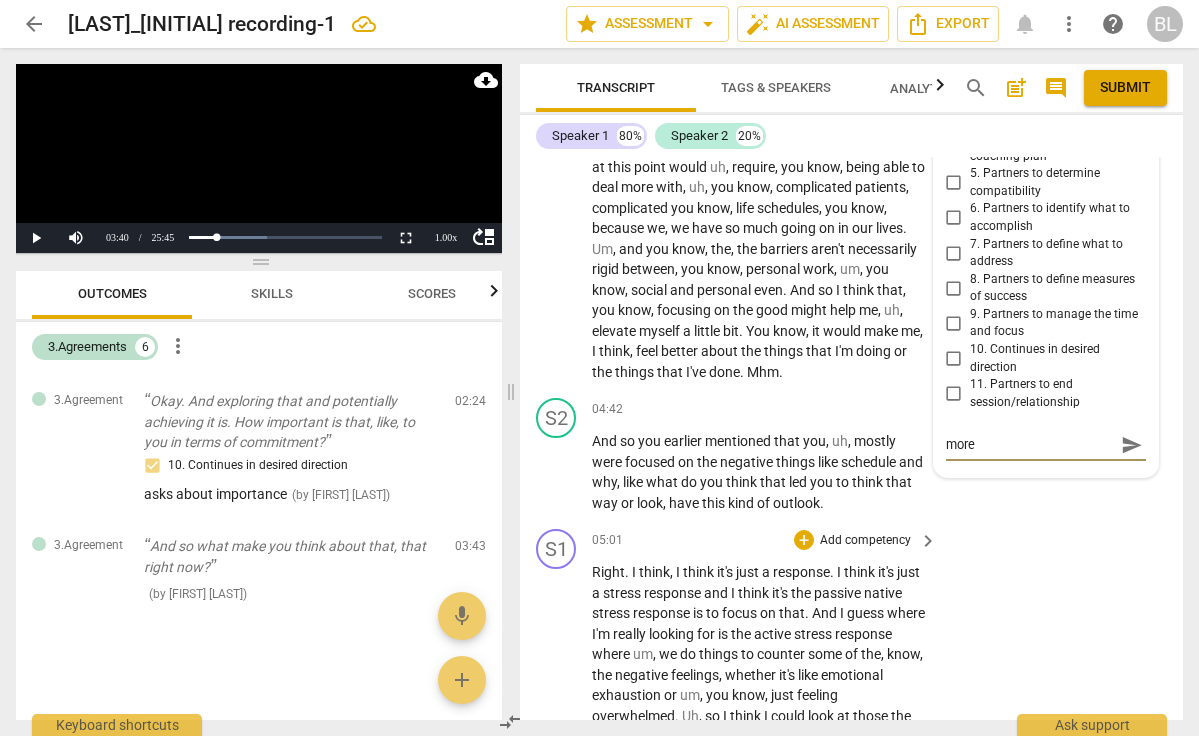 type on "more" 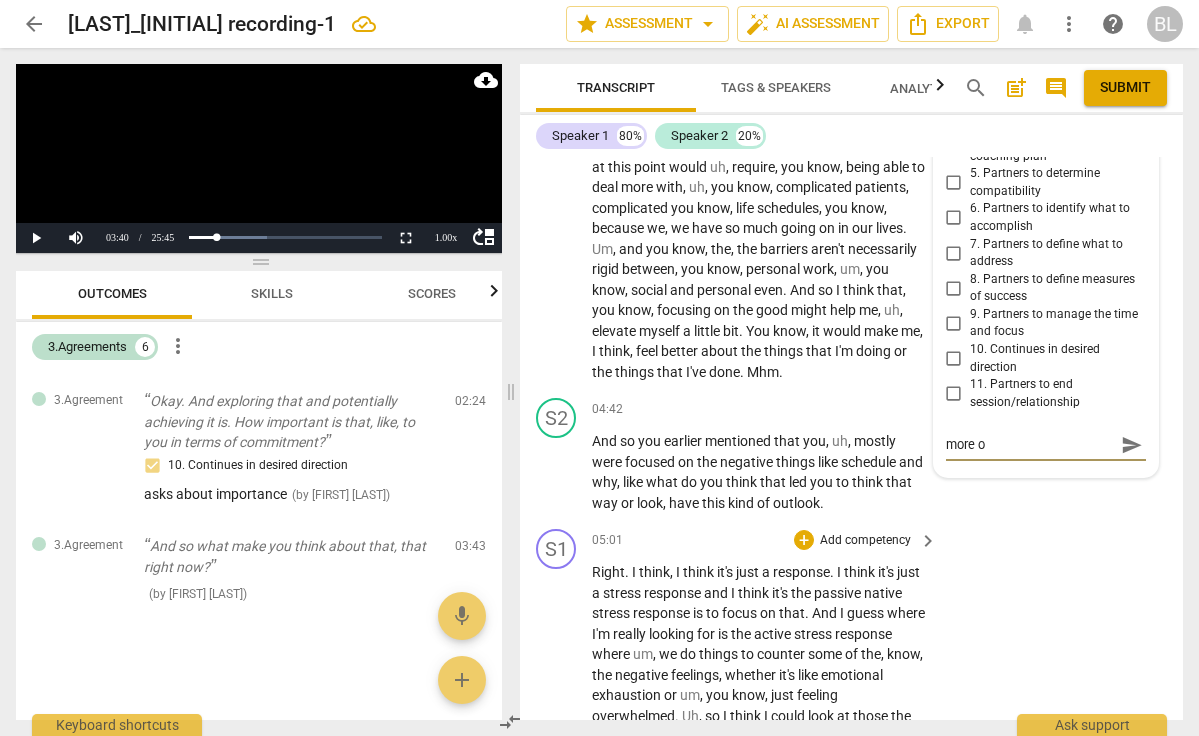 type on "more on" 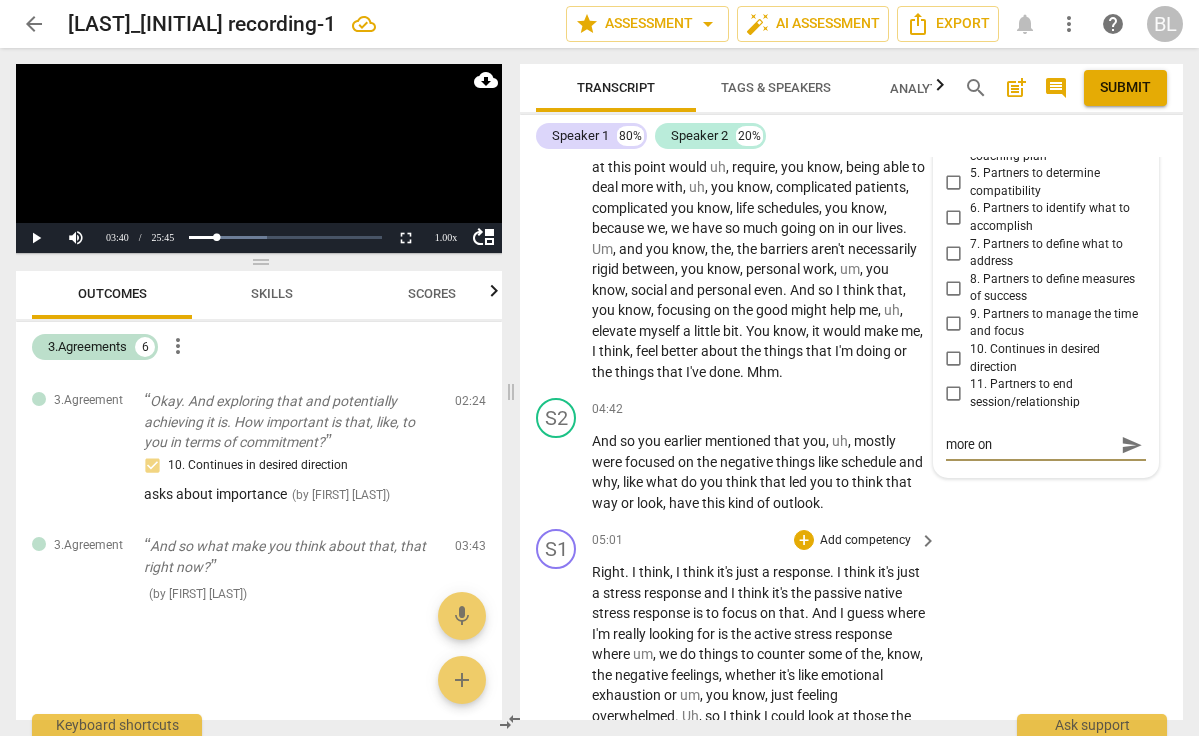 type on "more on" 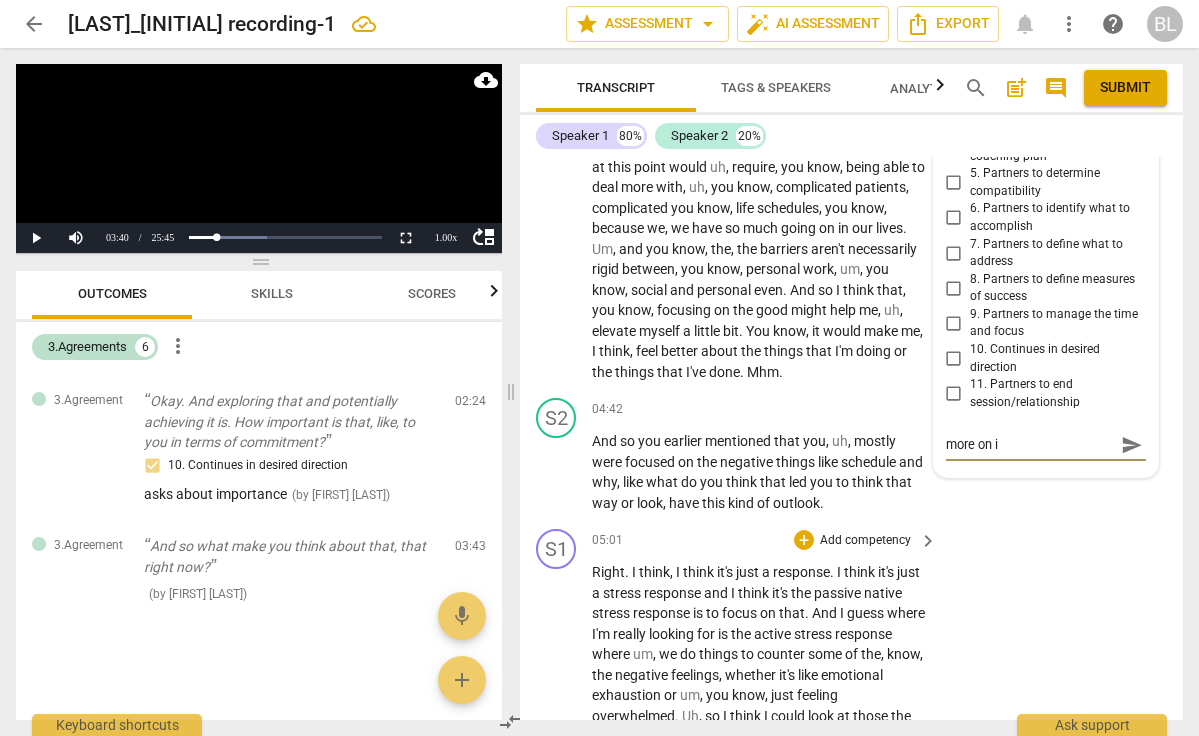 type on "more on im" 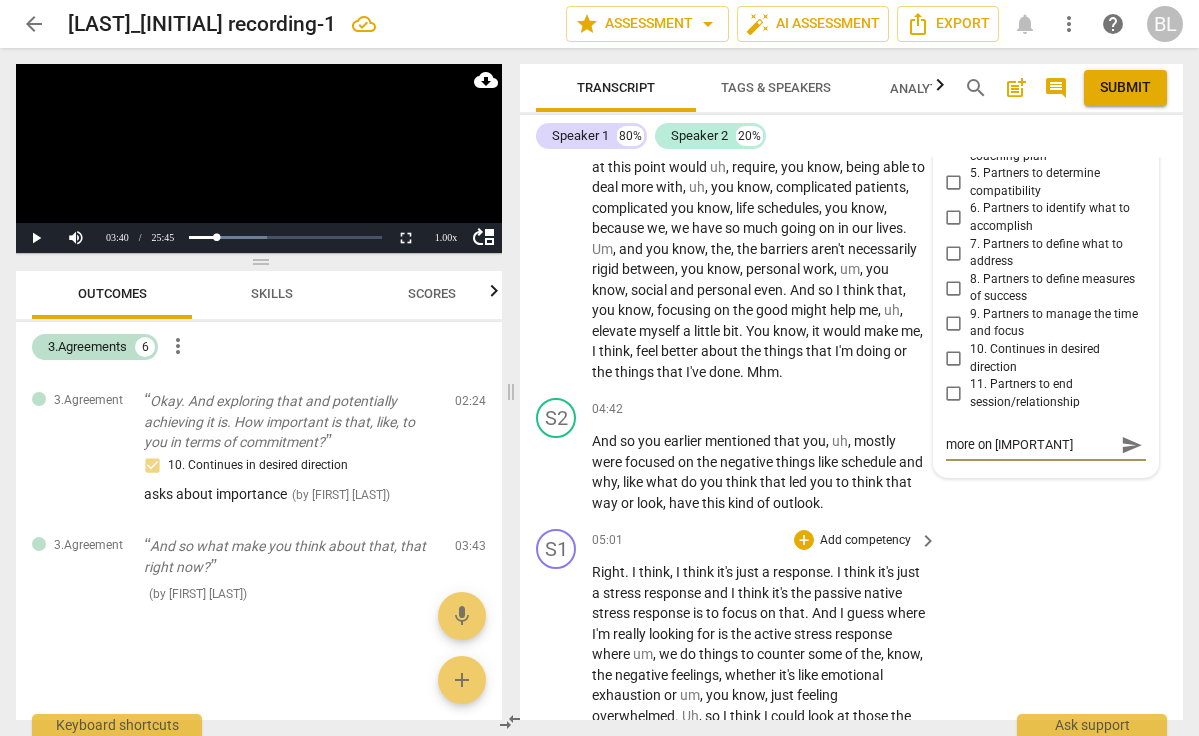 type on "more on imp" 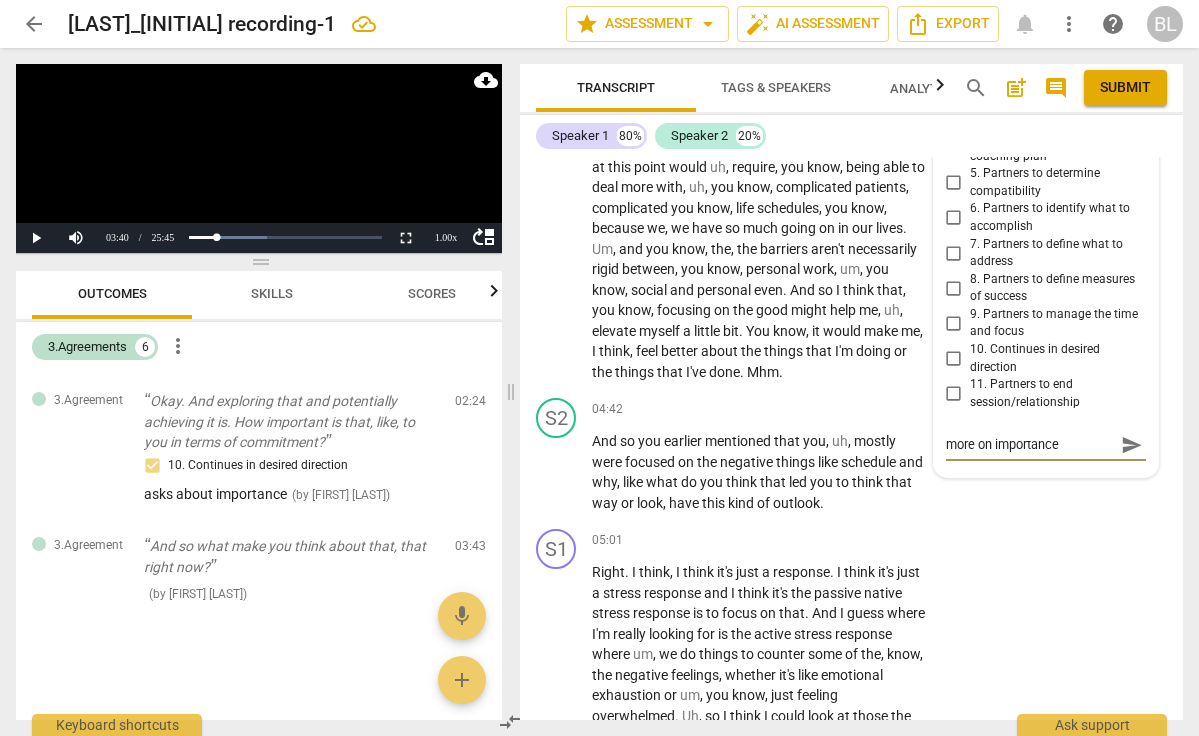 type on "more on importance" 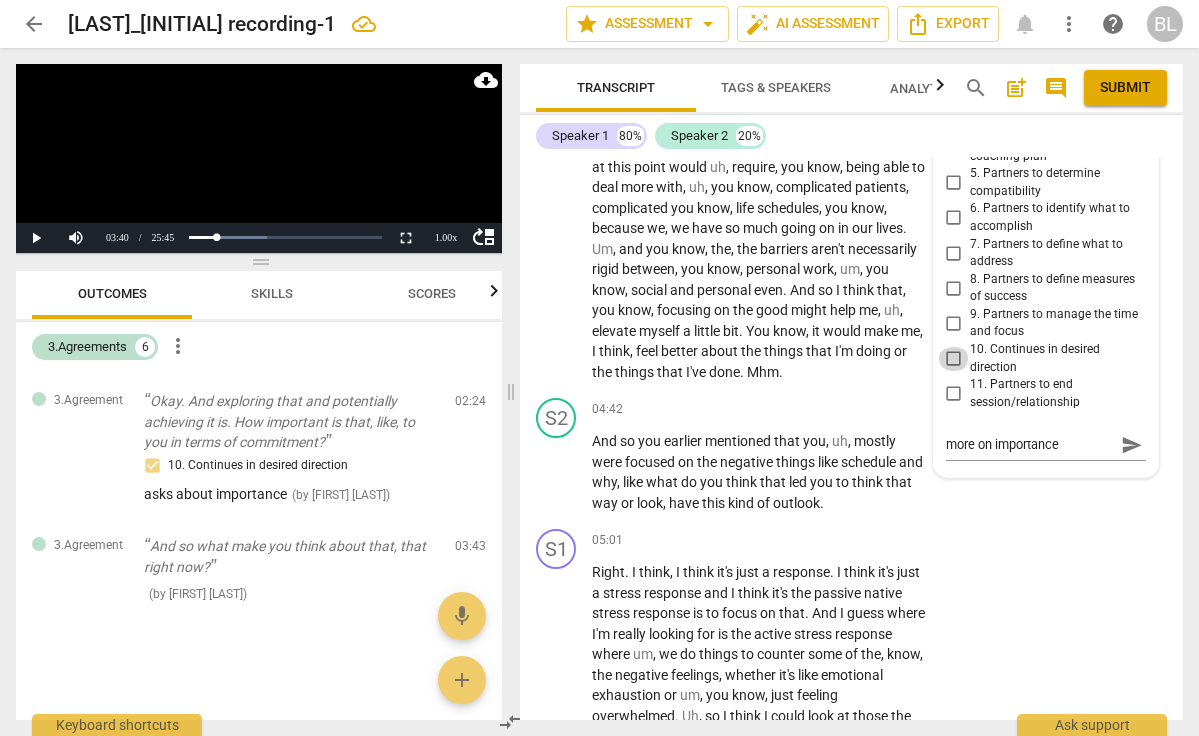 click on "10. Continues in desired direction" at bounding box center (954, 359) 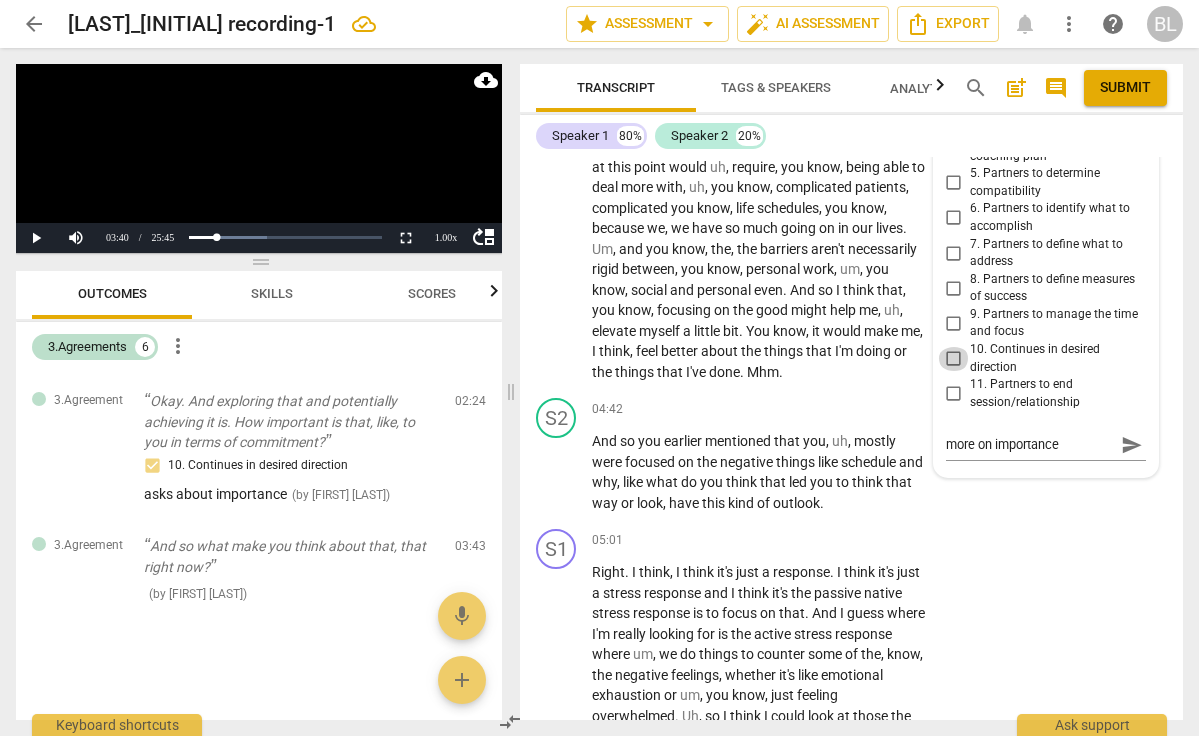 type 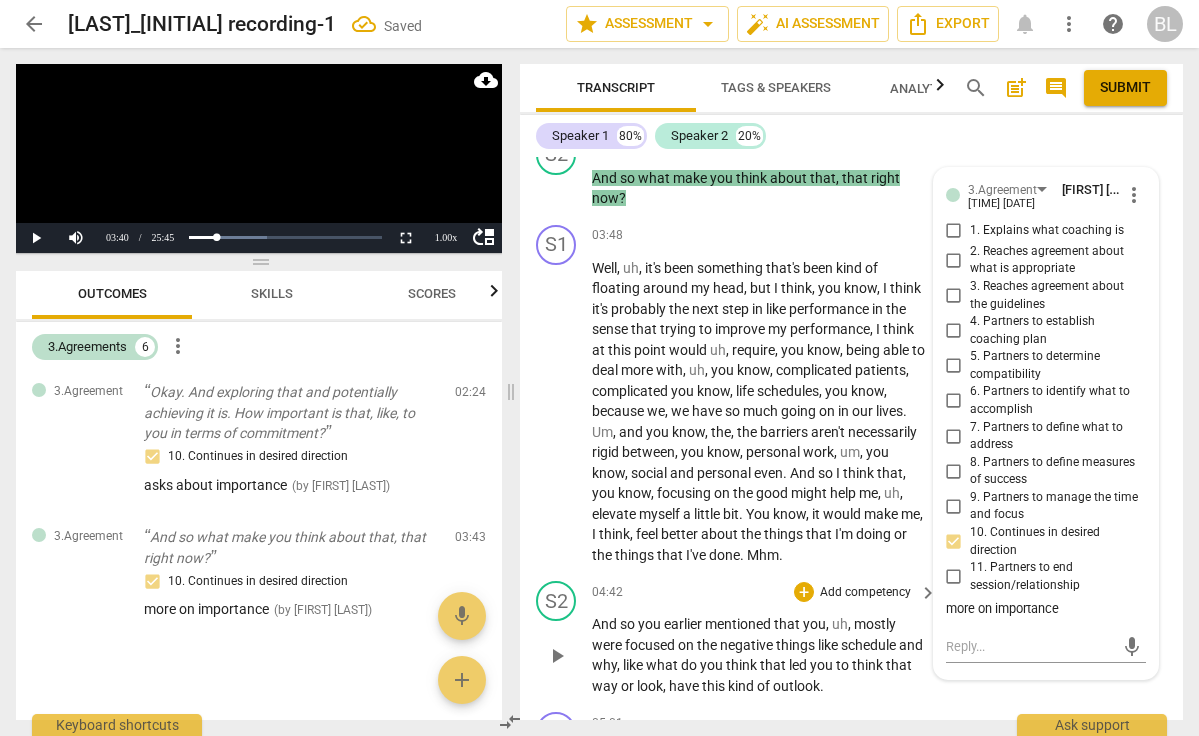 scroll, scrollTop: 2054, scrollLeft: 0, axis: vertical 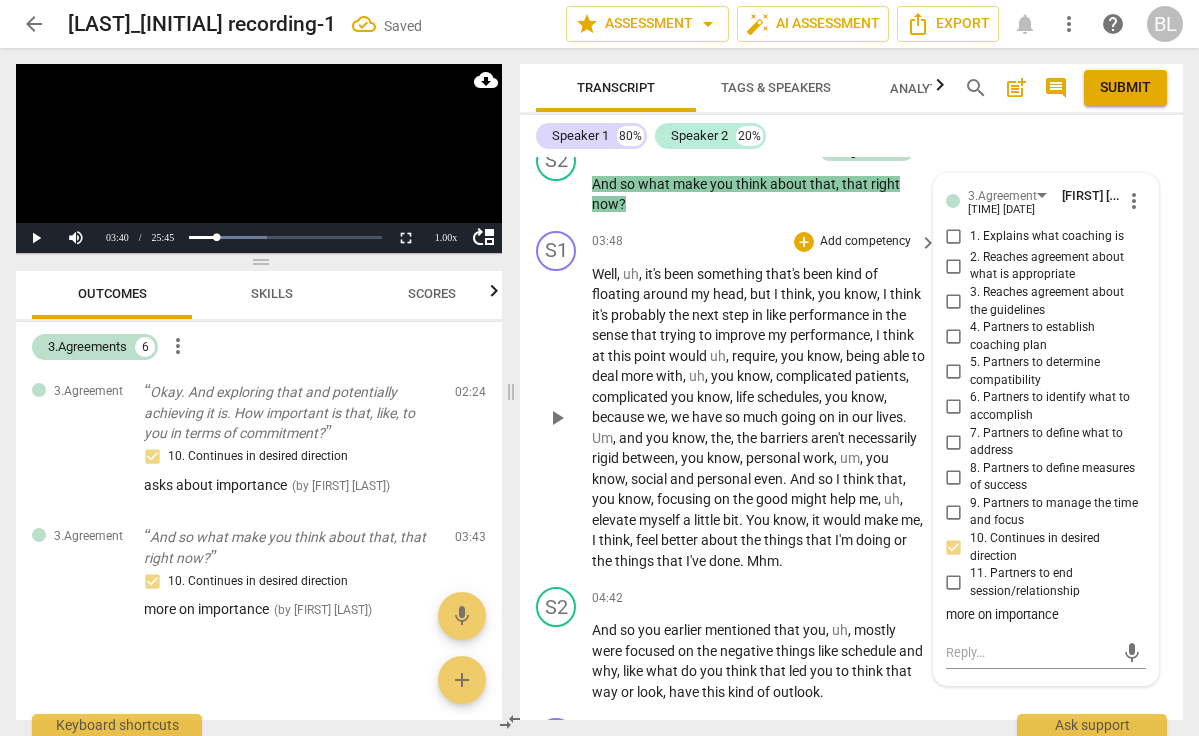 click on "play_arrow" at bounding box center (557, 418) 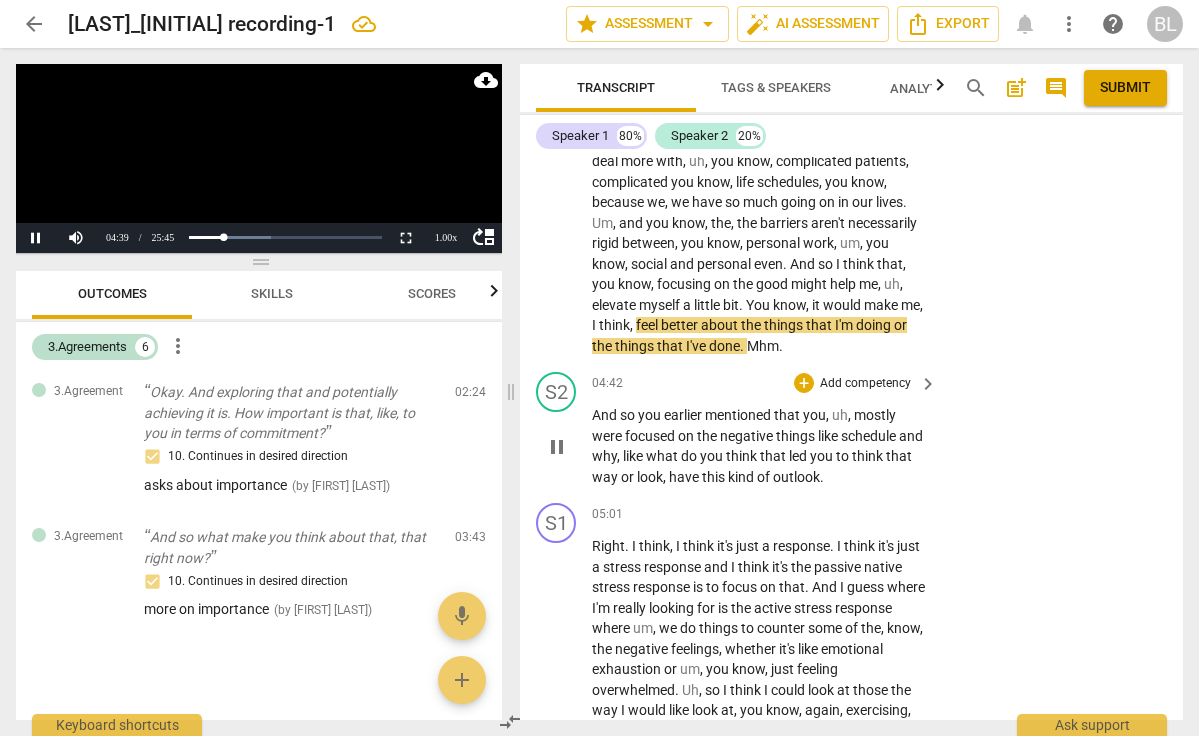 scroll, scrollTop: 2274, scrollLeft: 0, axis: vertical 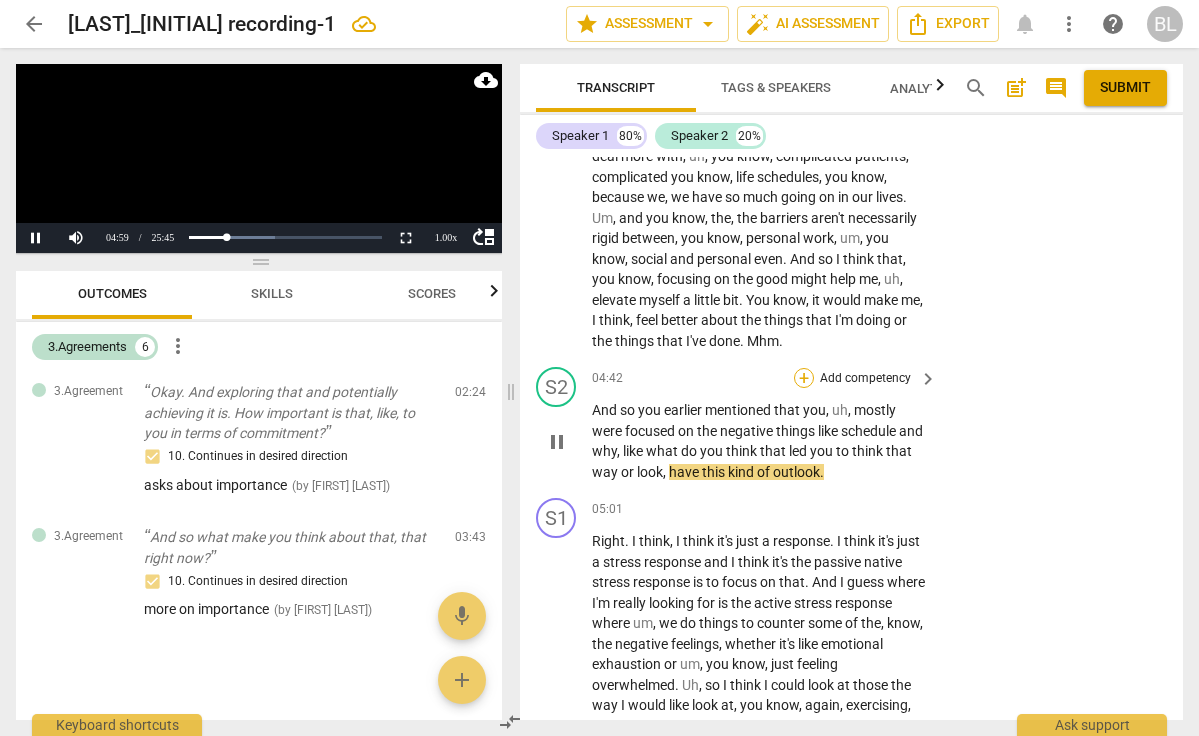 click on "+" at bounding box center [804, 378] 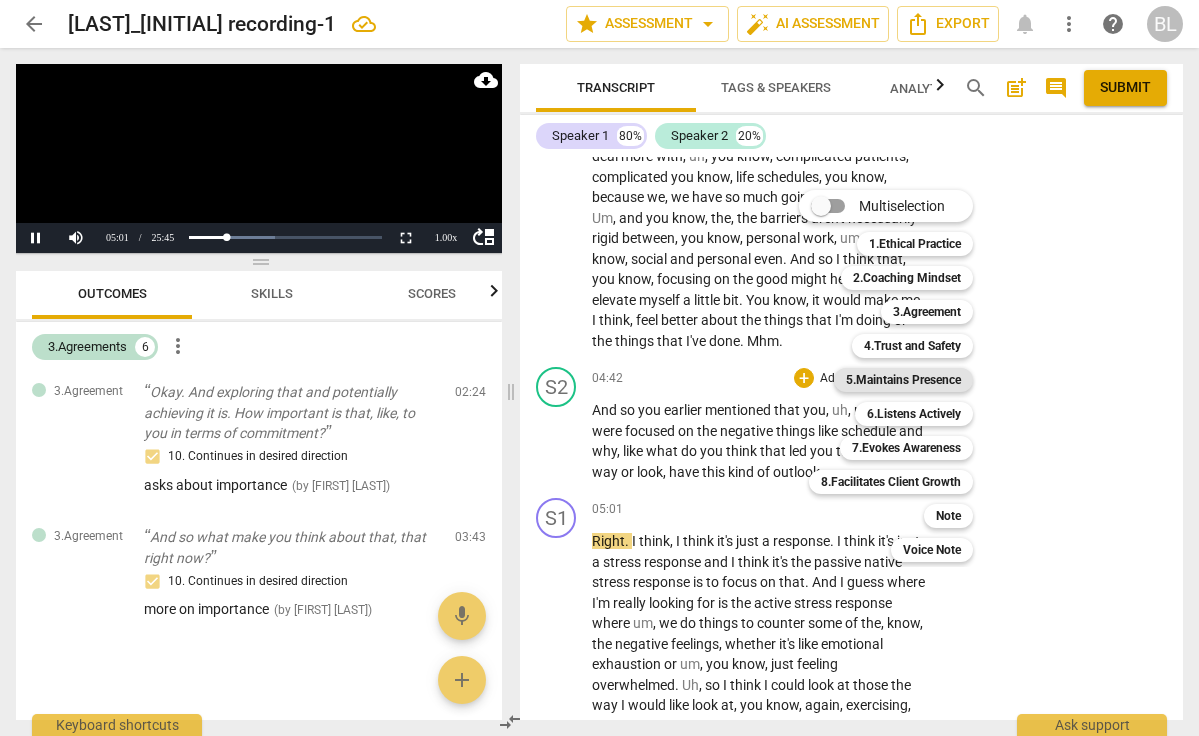 click on "5.Maintains Presence" at bounding box center (903, 380) 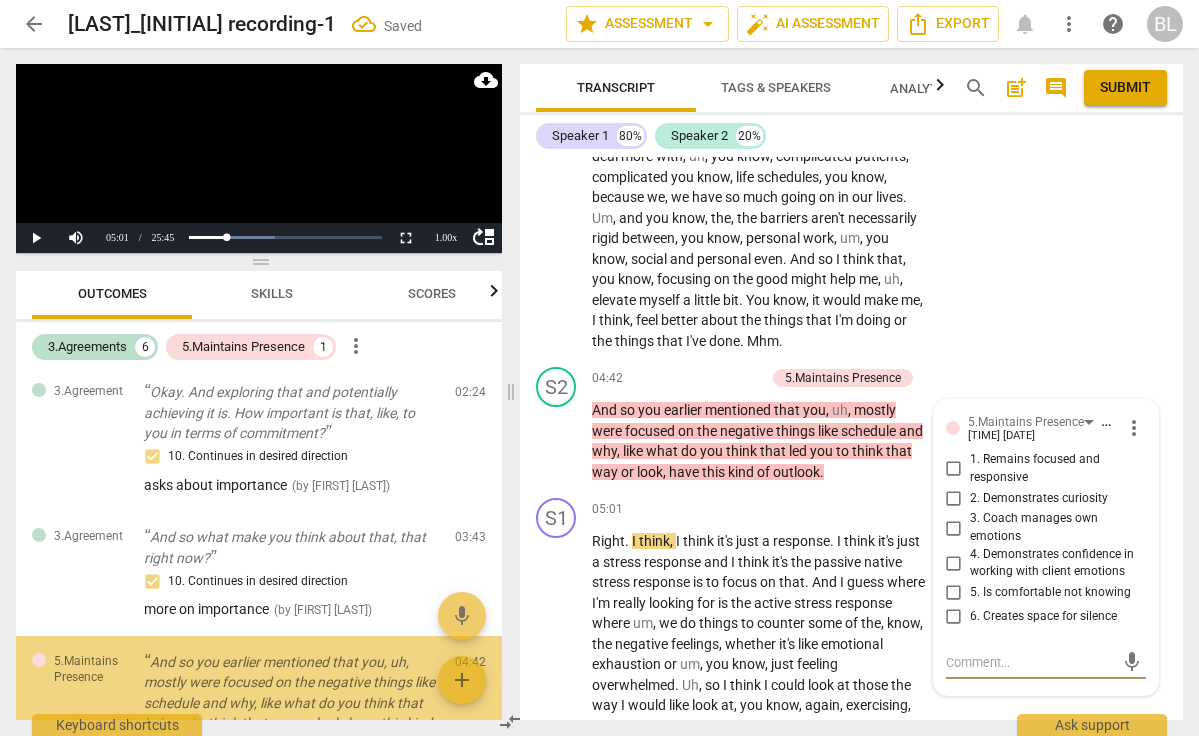 scroll, scrollTop: 718, scrollLeft: 0, axis: vertical 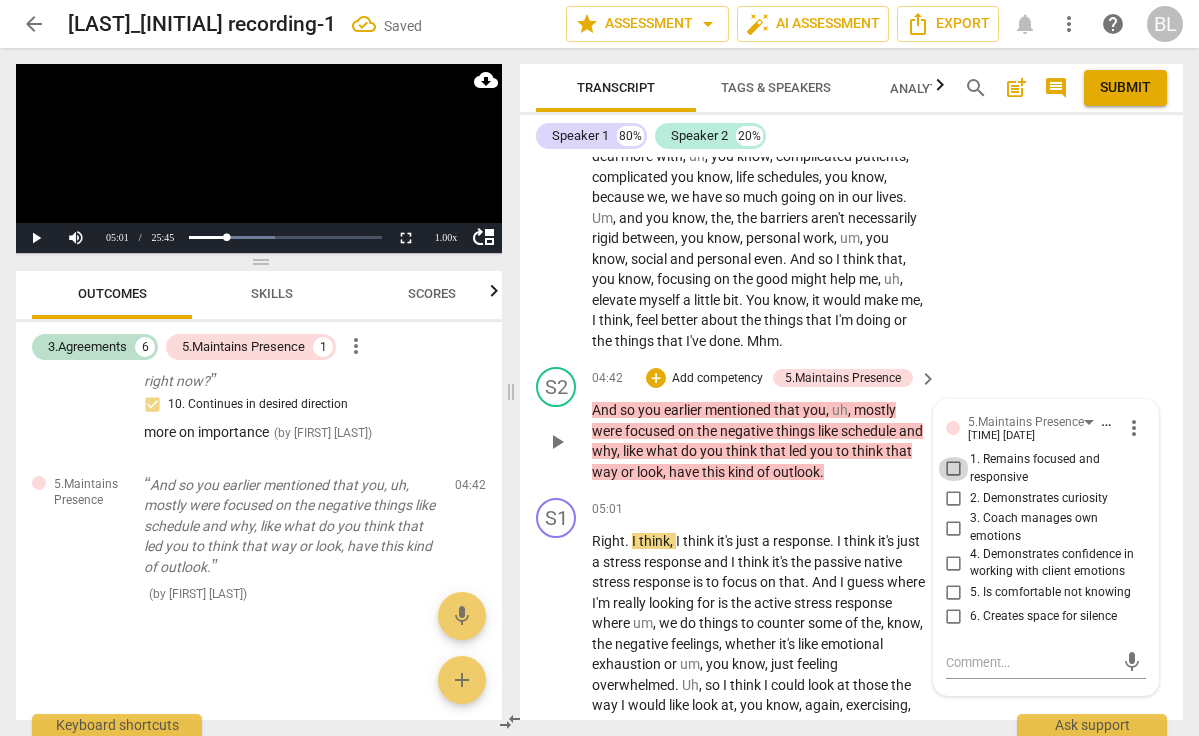 click on "1. Remains focused and responsive" at bounding box center (954, 469) 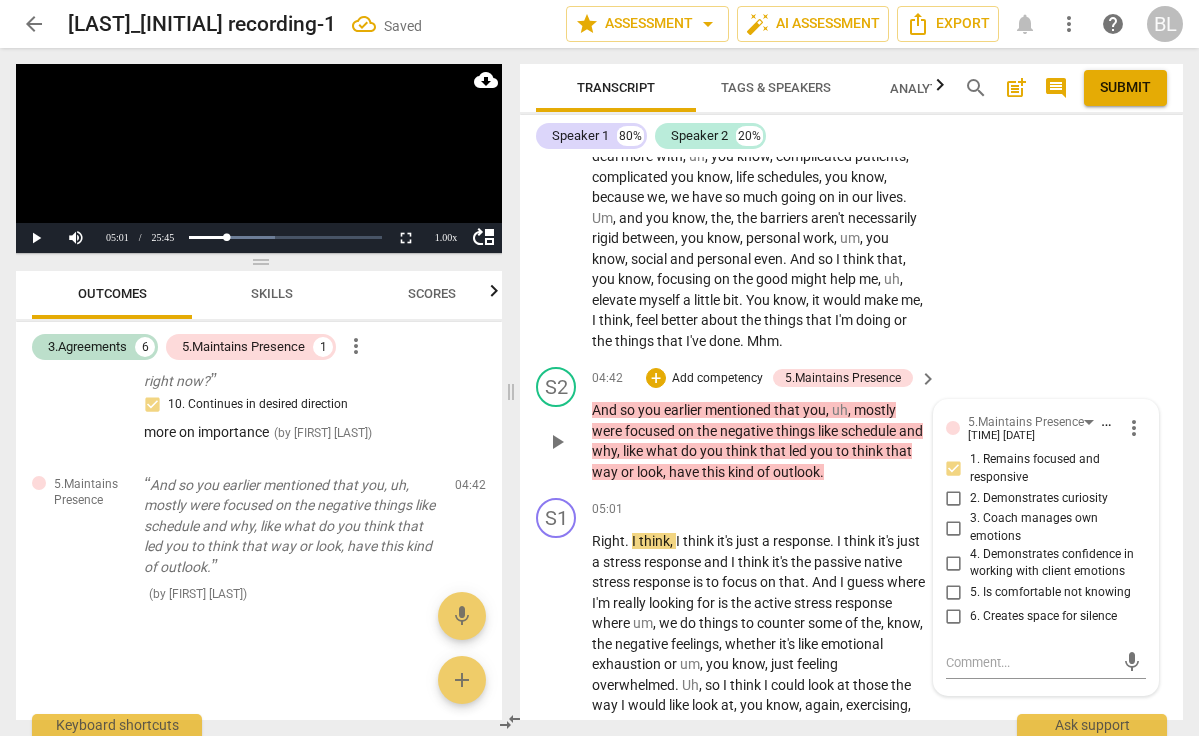 click on "2. Demonstrates curiosity" at bounding box center [954, 498] 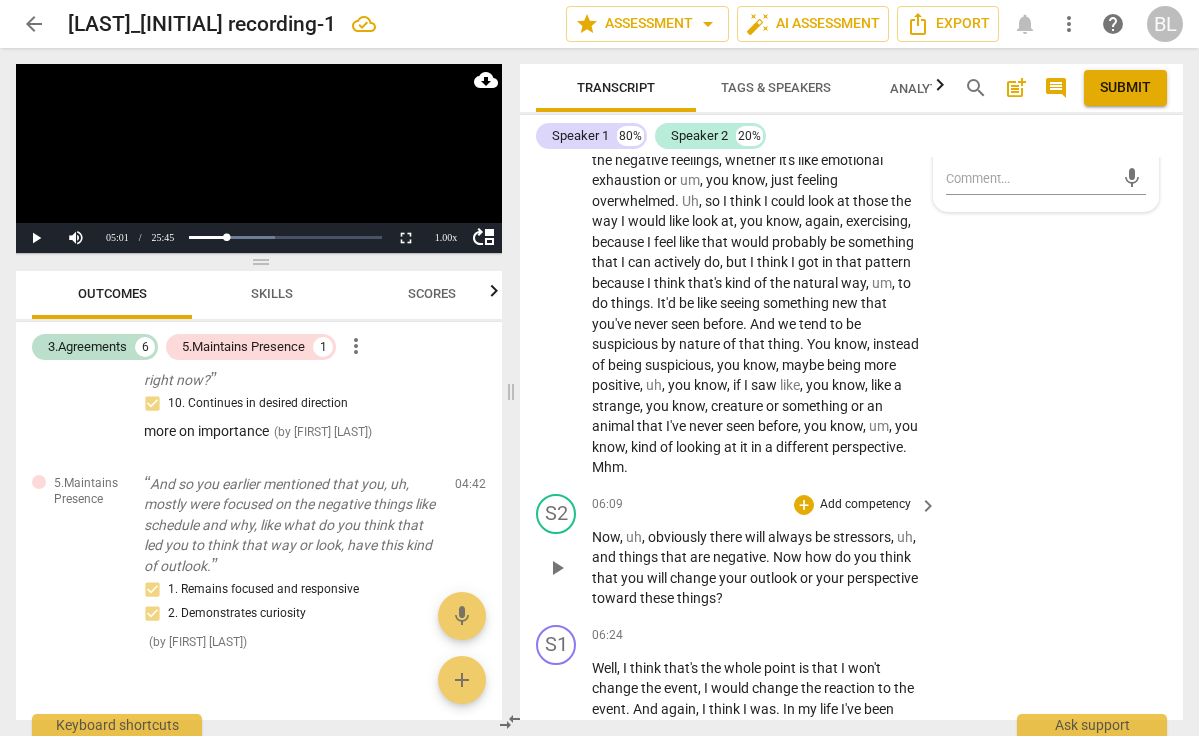scroll, scrollTop: 2760, scrollLeft: 0, axis: vertical 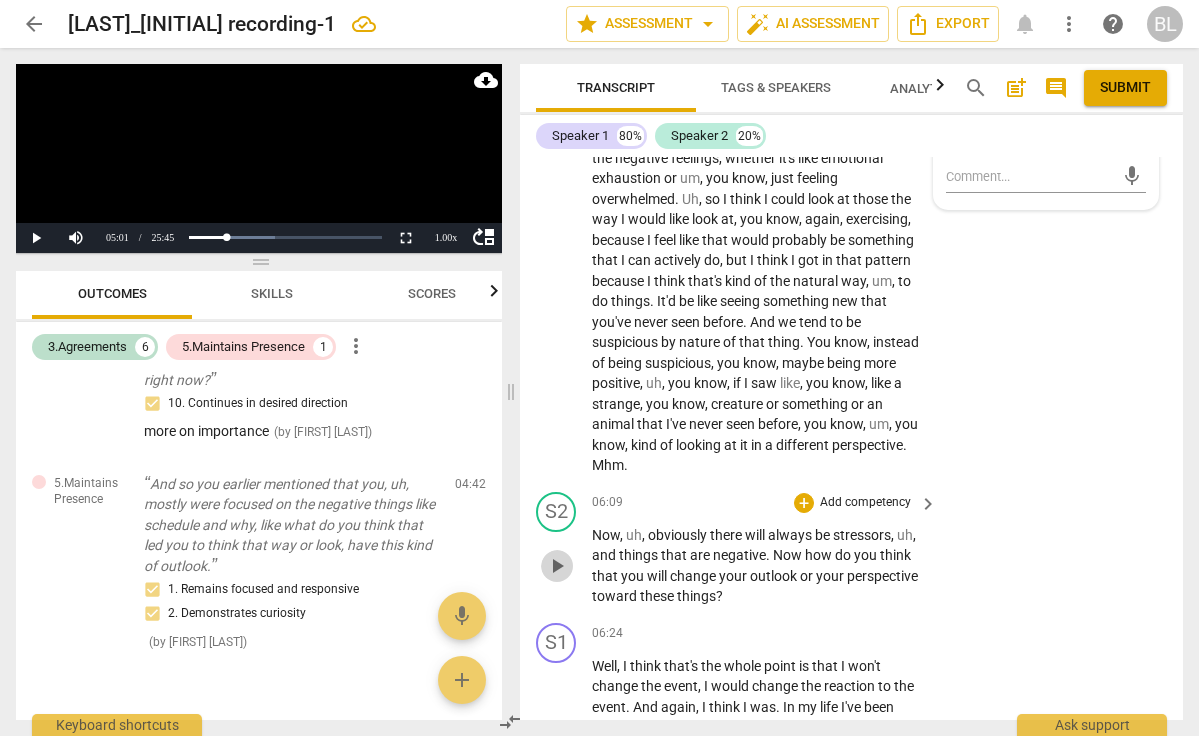 click on "play_arrow" at bounding box center [557, 566] 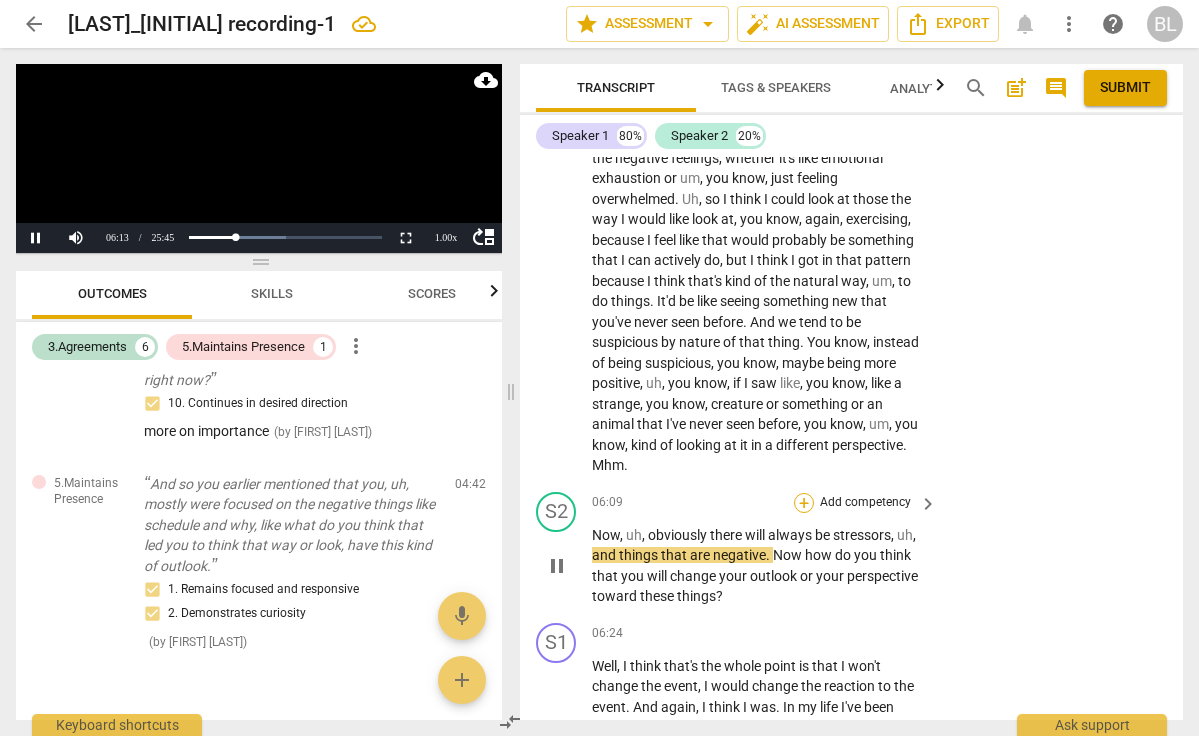 click on "+" at bounding box center (804, 503) 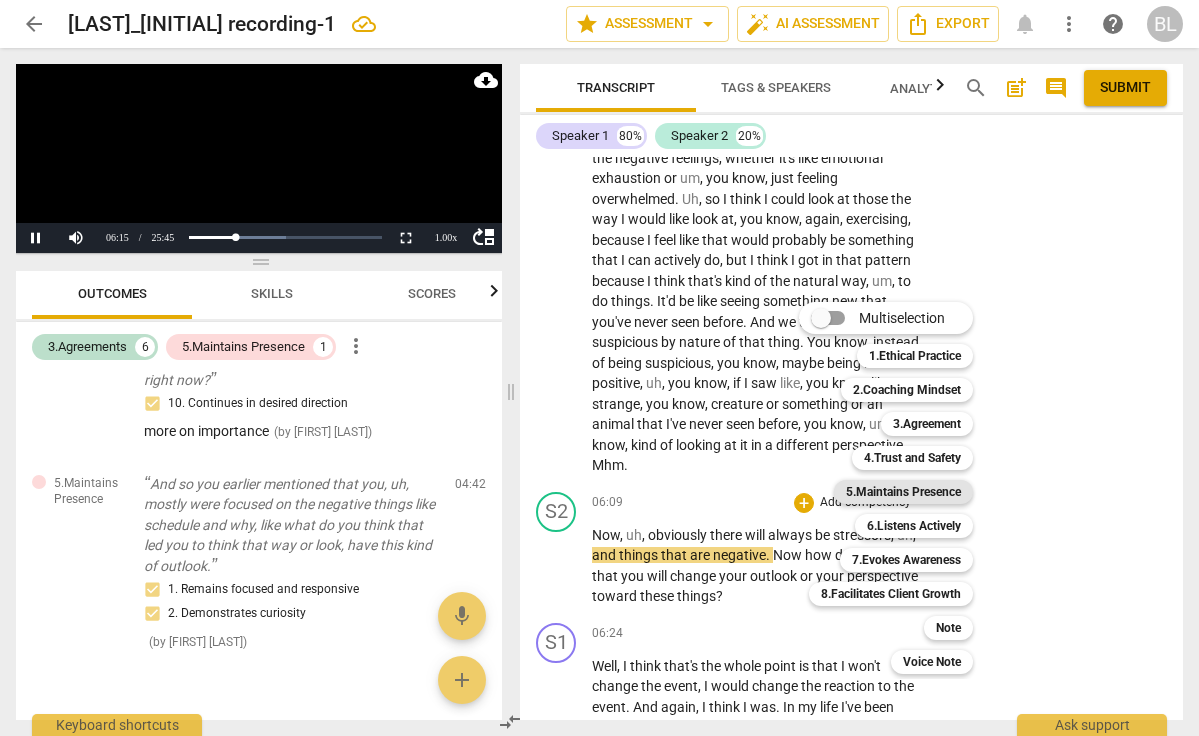 click on "5.Maintains Presence" at bounding box center (903, 492) 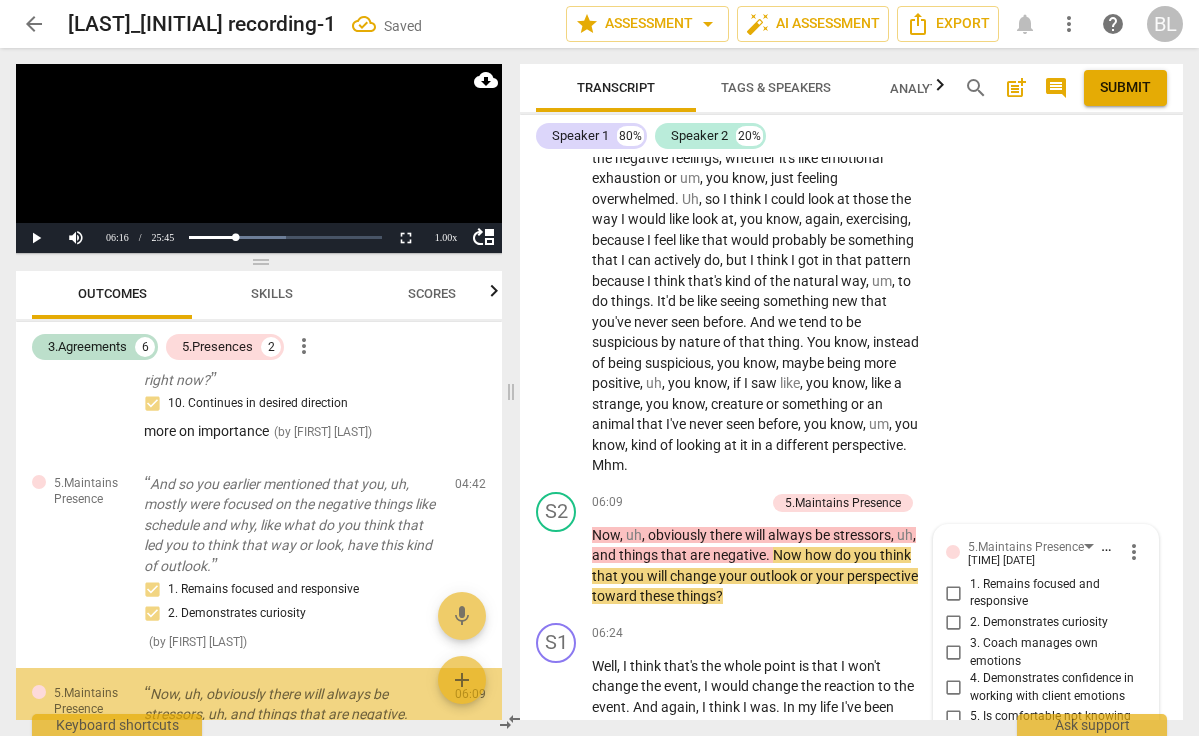 scroll, scrollTop: 3089, scrollLeft: 0, axis: vertical 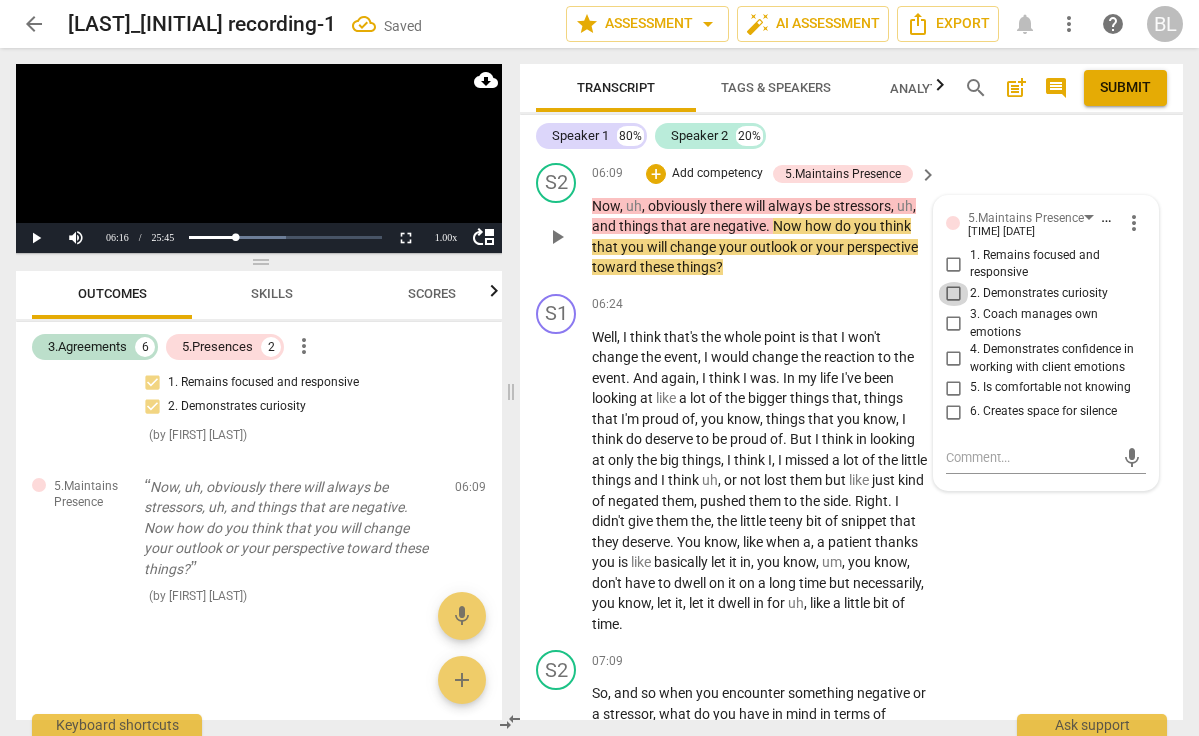 click on "2. Demonstrates curiosity" at bounding box center (954, 294) 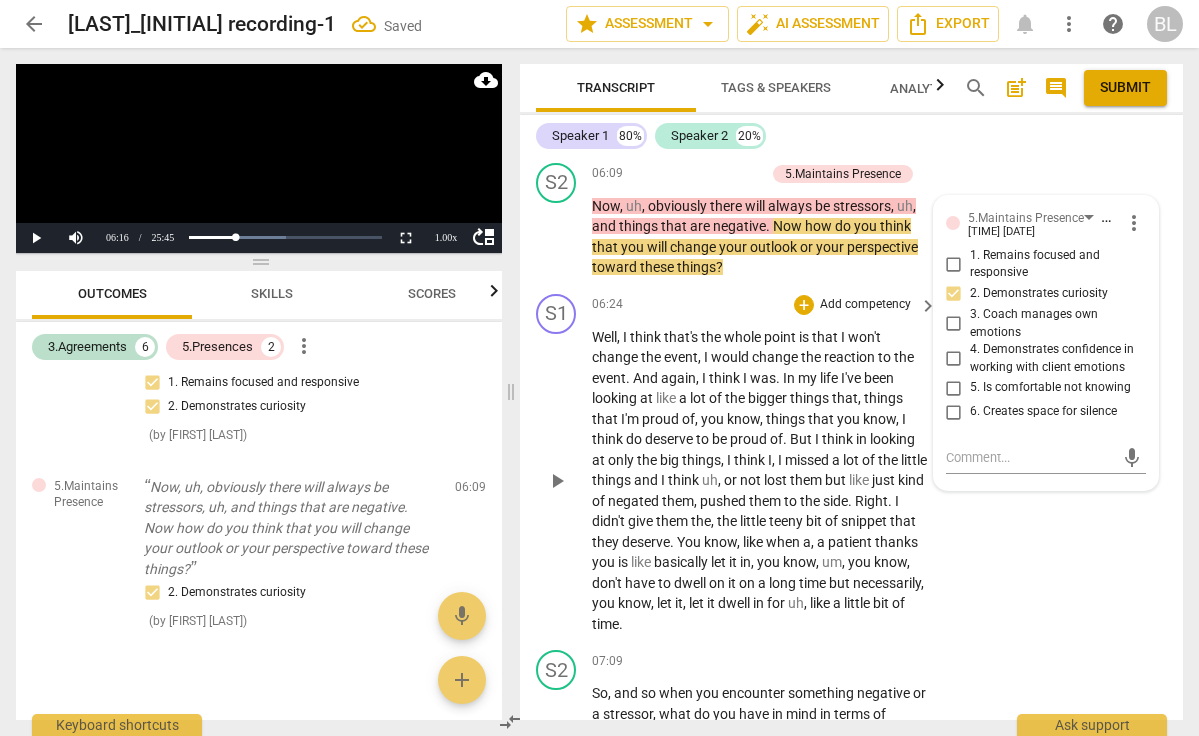 click on "play_arrow" at bounding box center (557, 481) 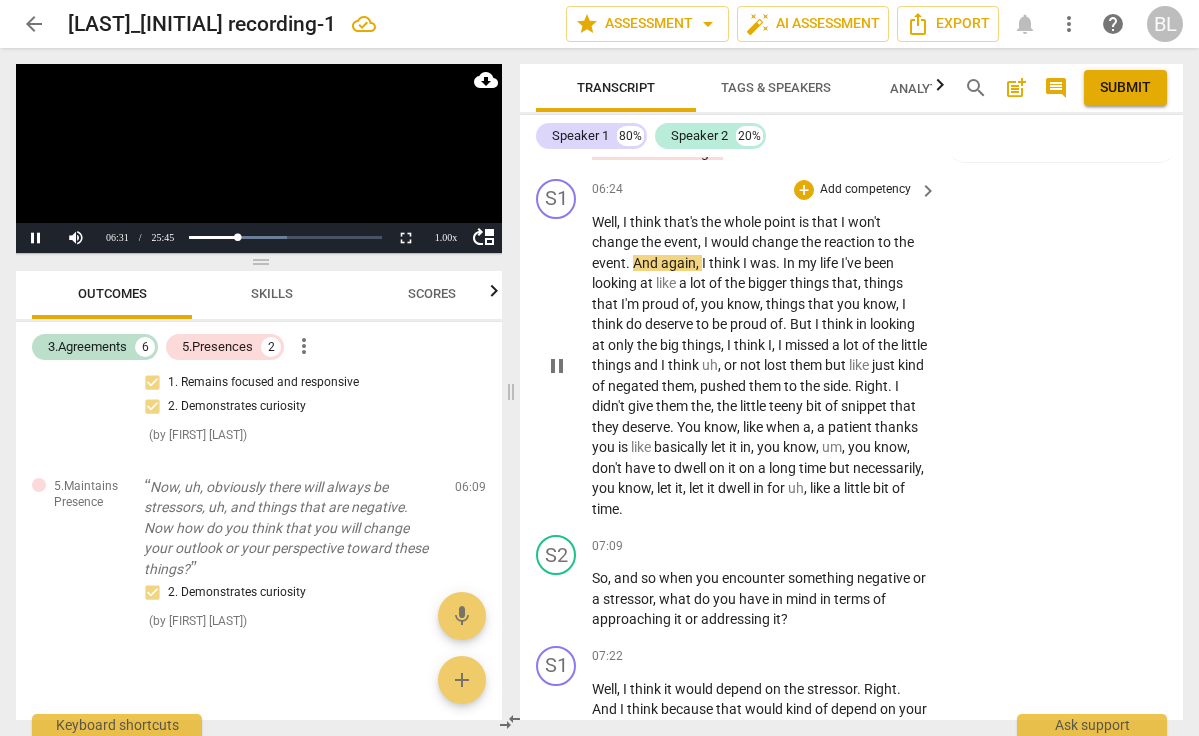scroll, scrollTop: 3231, scrollLeft: 0, axis: vertical 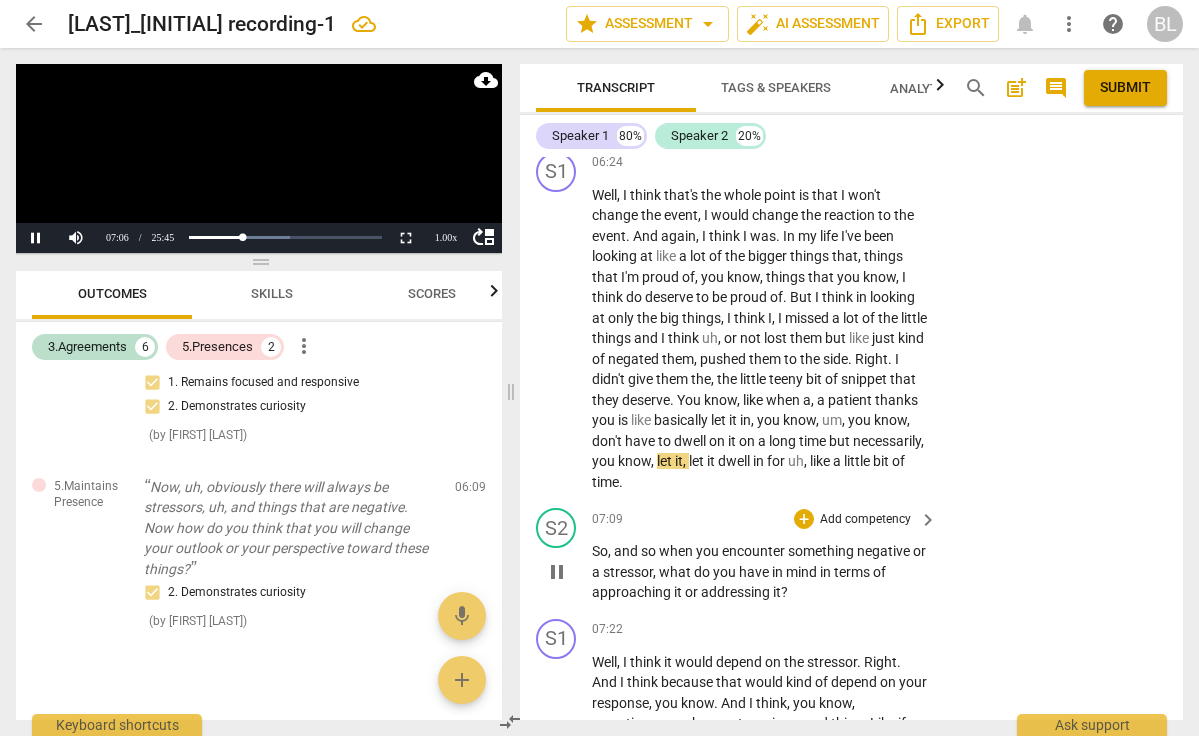click on "pause" at bounding box center (557, 572) 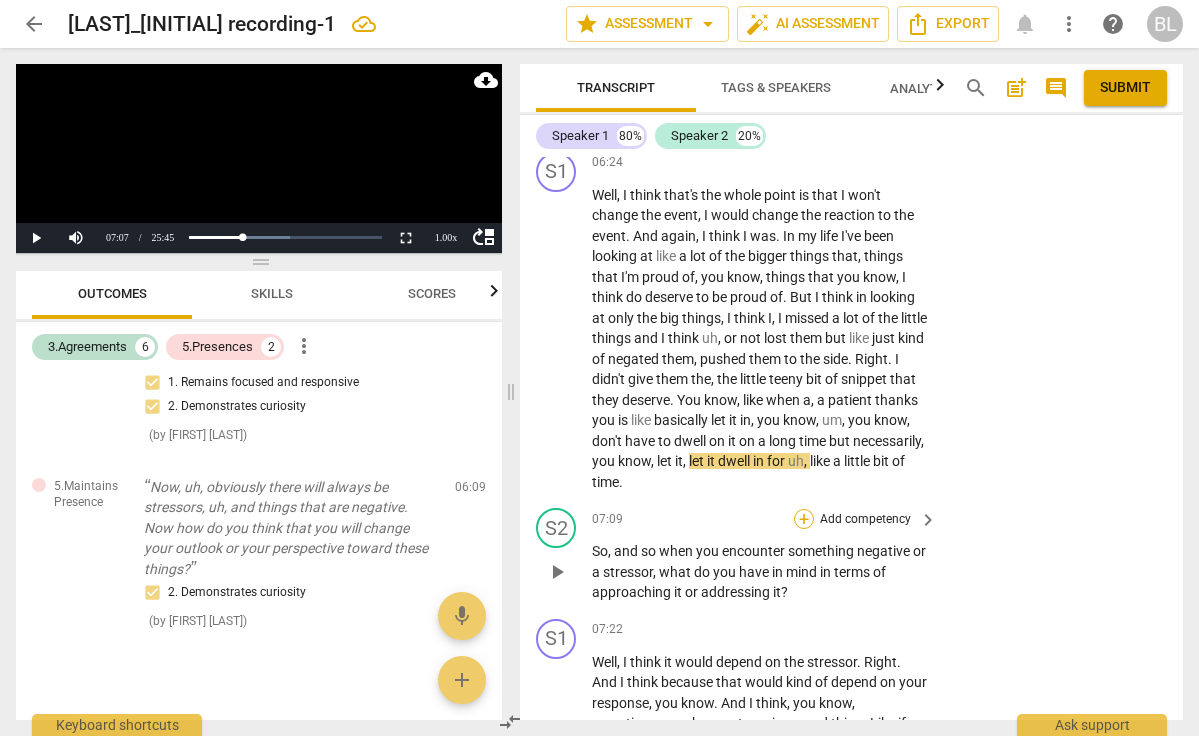 click on "+" at bounding box center [804, 519] 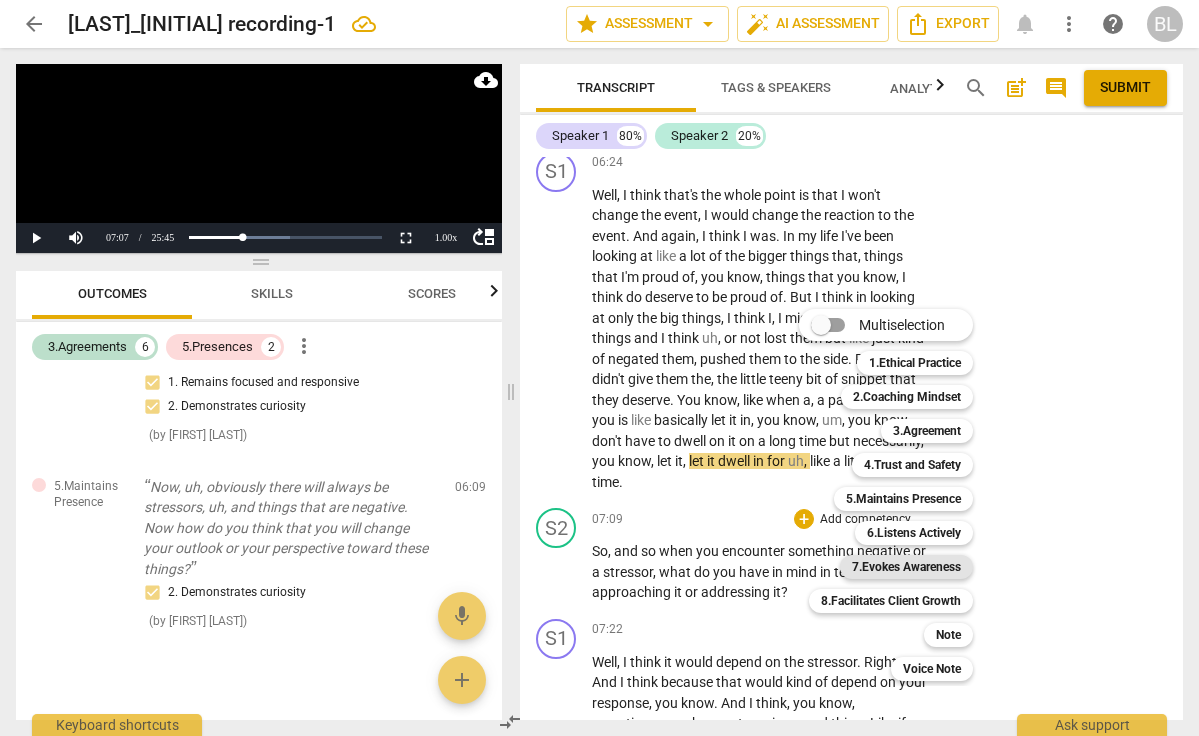 click on "7.Evokes Awareness" at bounding box center (906, 567) 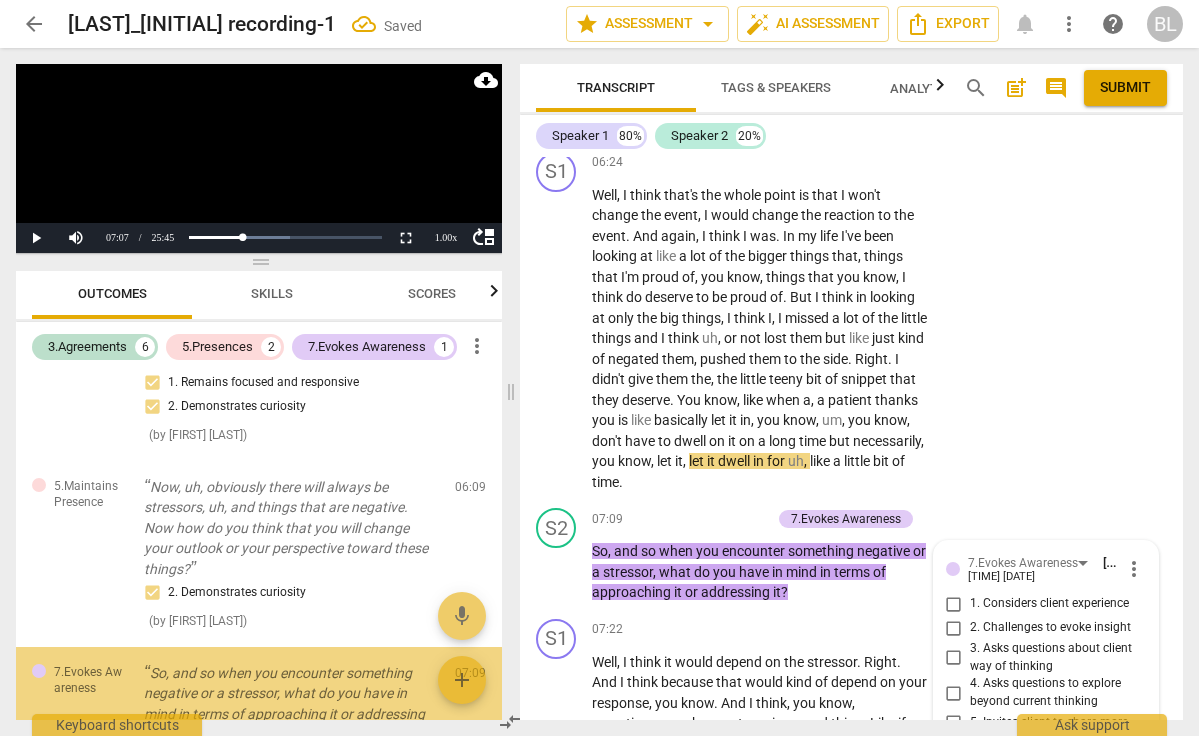 scroll, scrollTop: 3717, scrollLeft: 0, axis: vertical 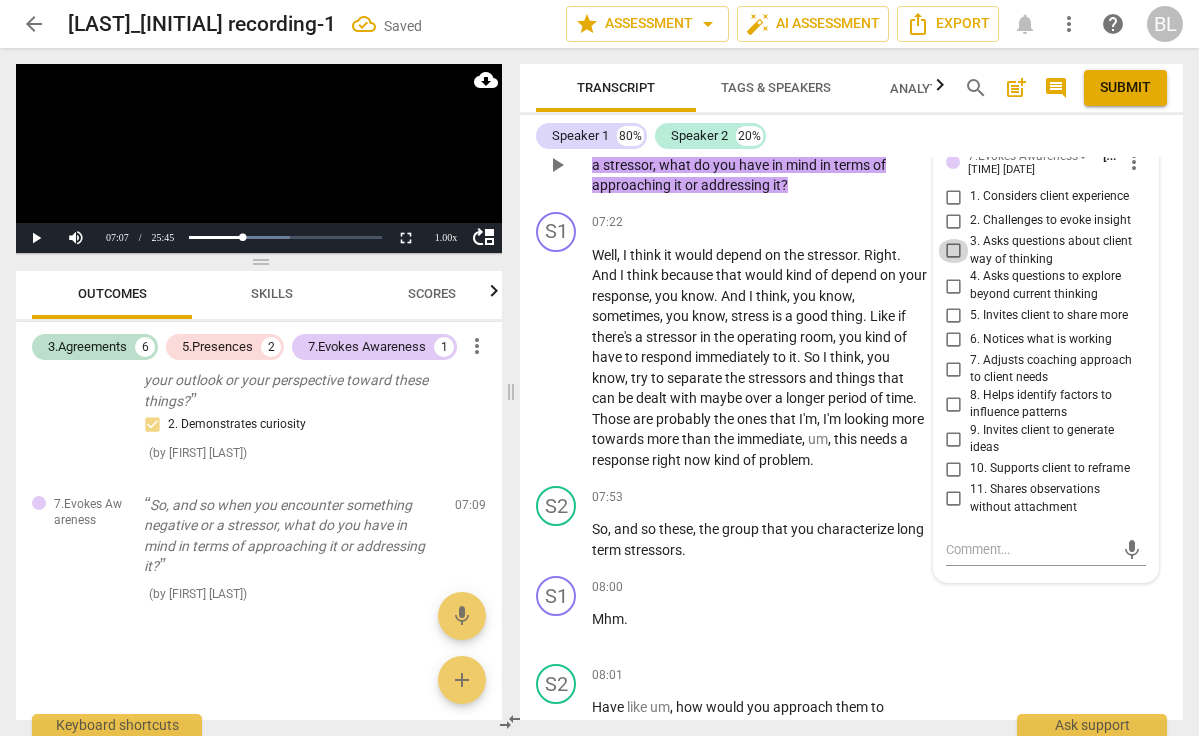 click on "3. Asks questions about client way of thinking" at bounding box center [954, 251] 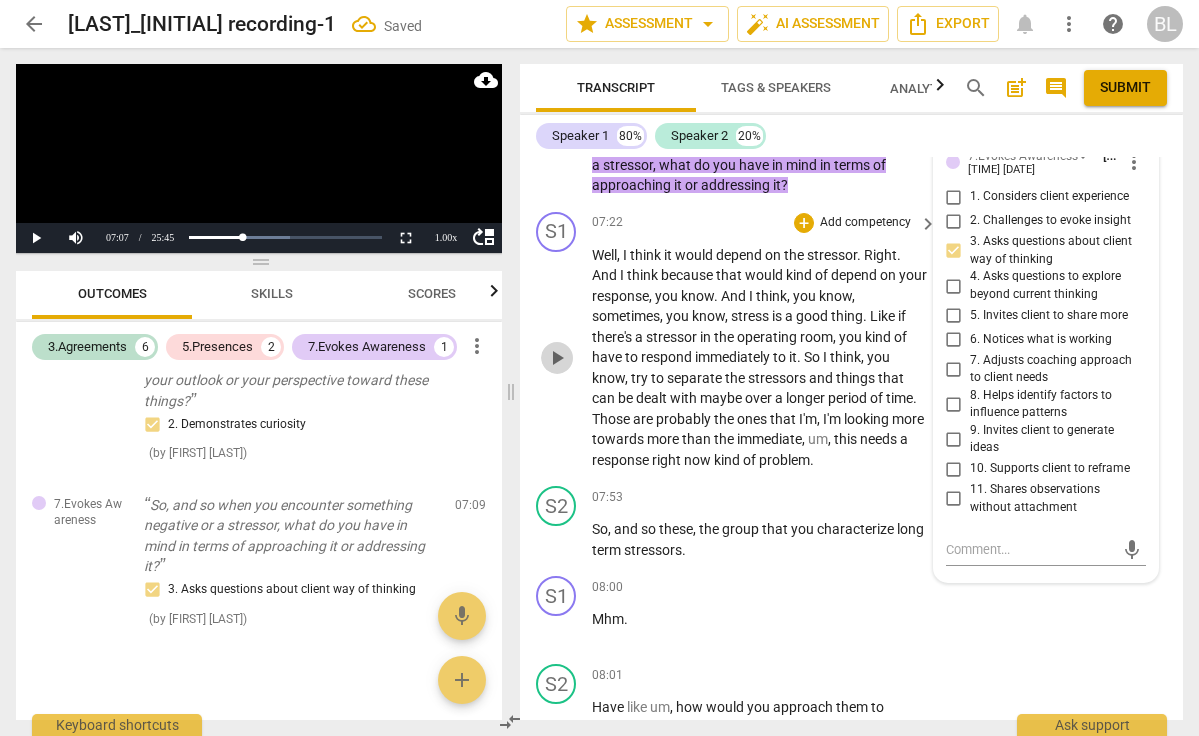 click on "play_arrow" at bounding box center [557, 358] 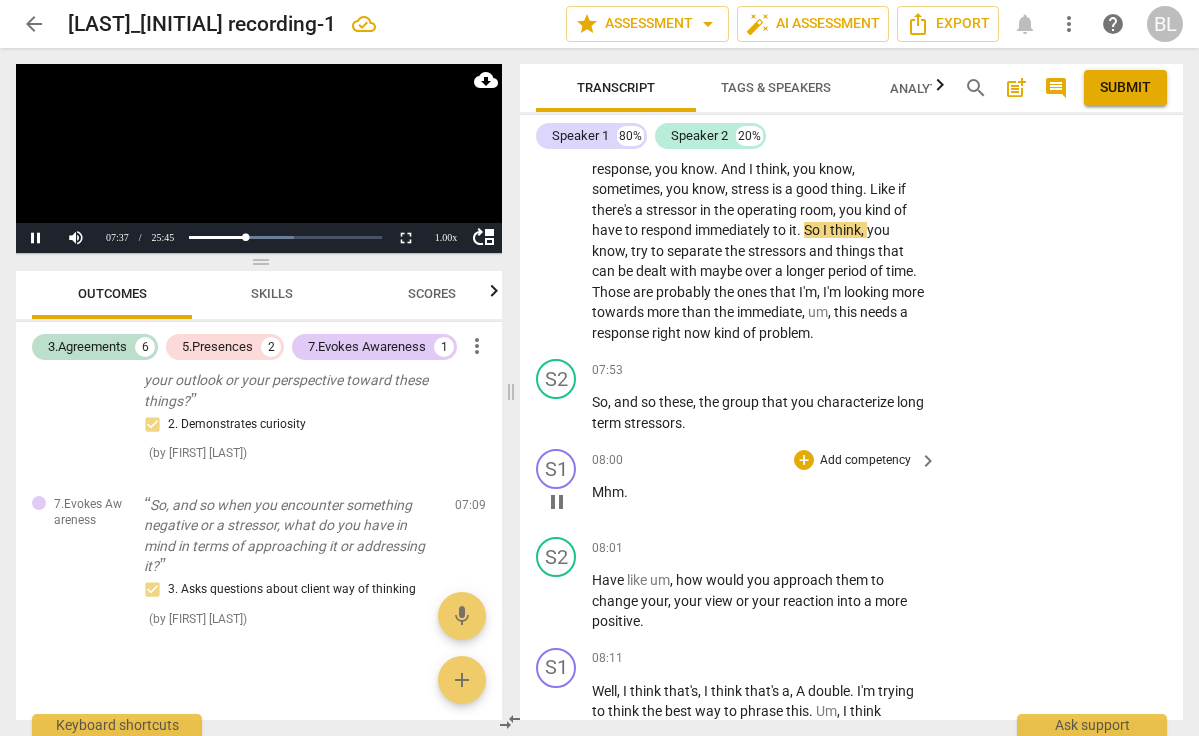 scroll, scrollTop: 3770, scrollLeft: 0, axis: vertical 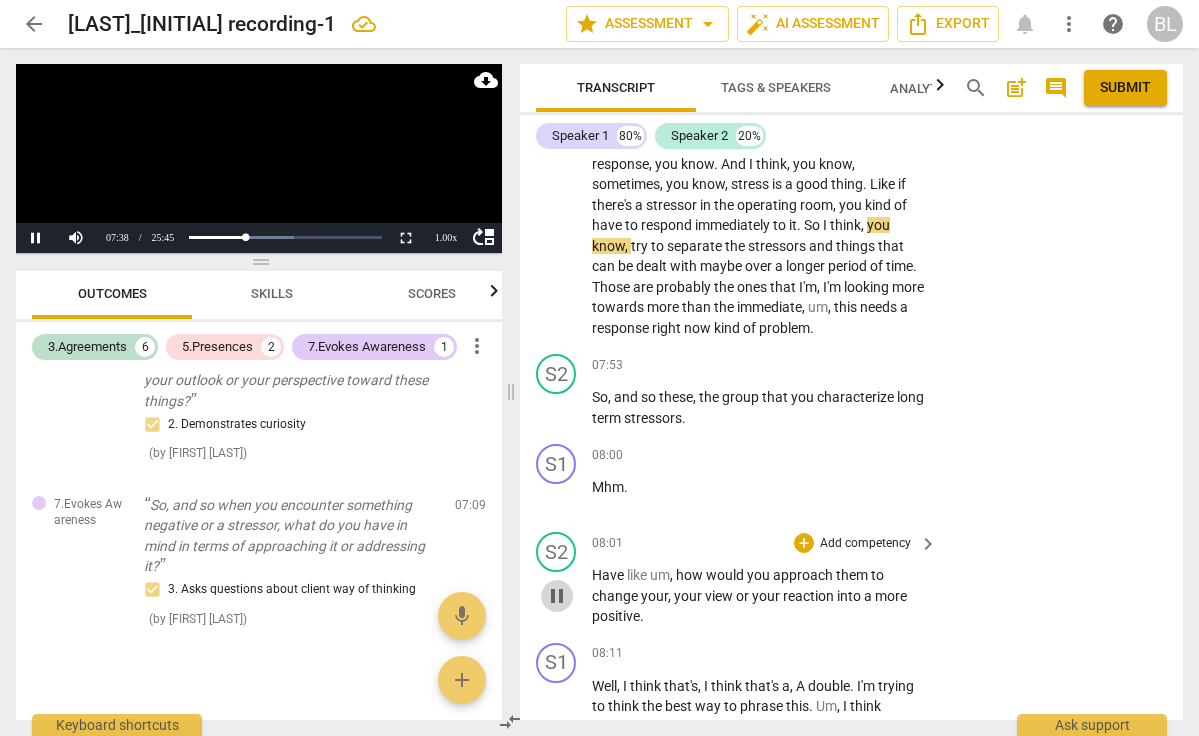 click on "pause" at bounding box center (557, 596) 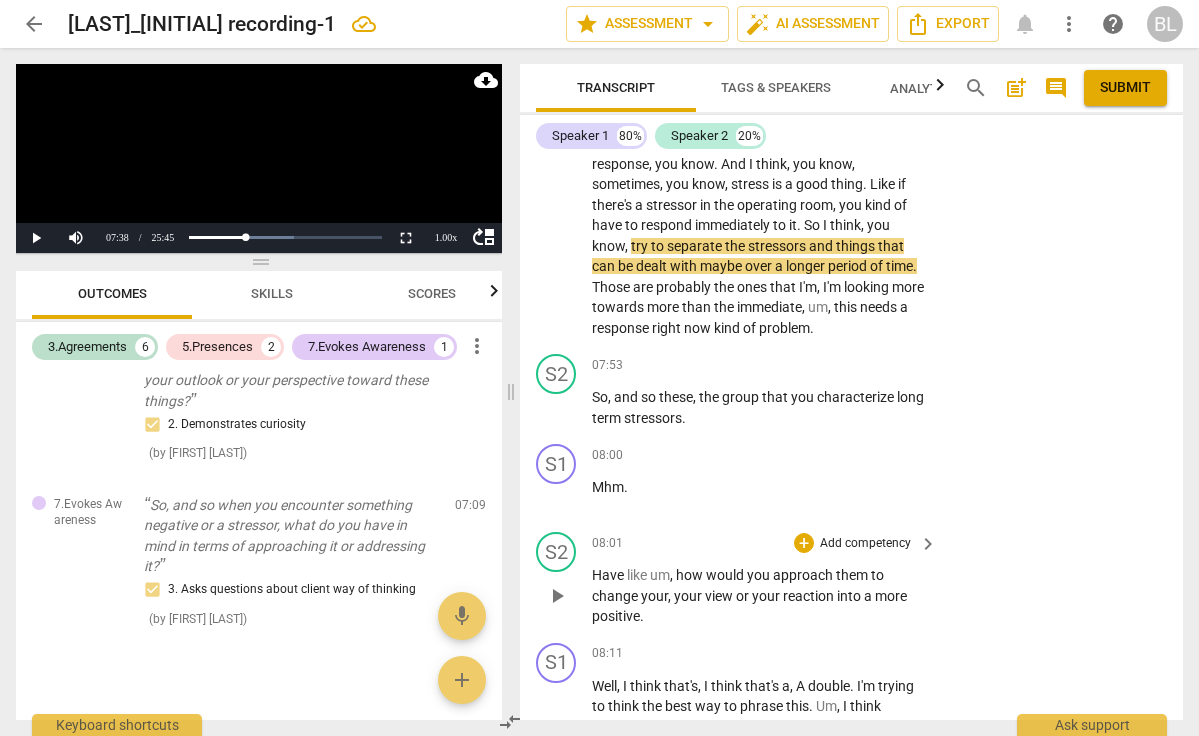 click on "play_arrow" at bounding box center [557, 596] 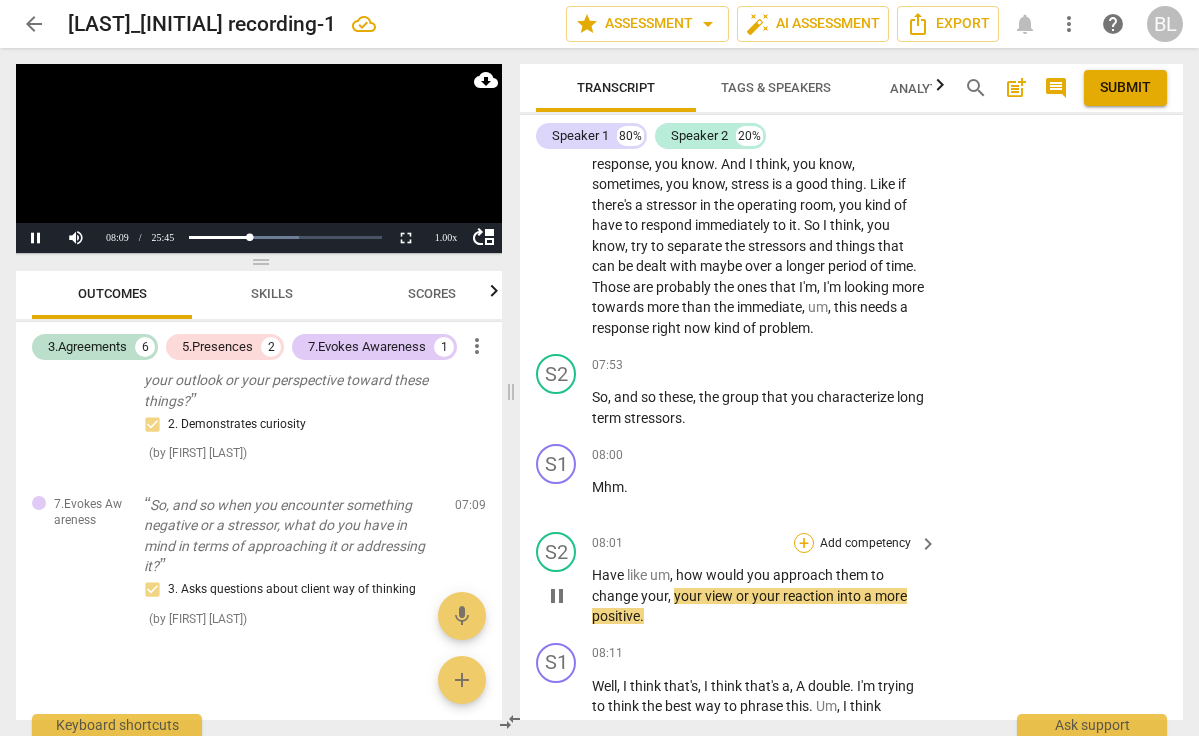 click on "+" at bounding box center [804, 543] 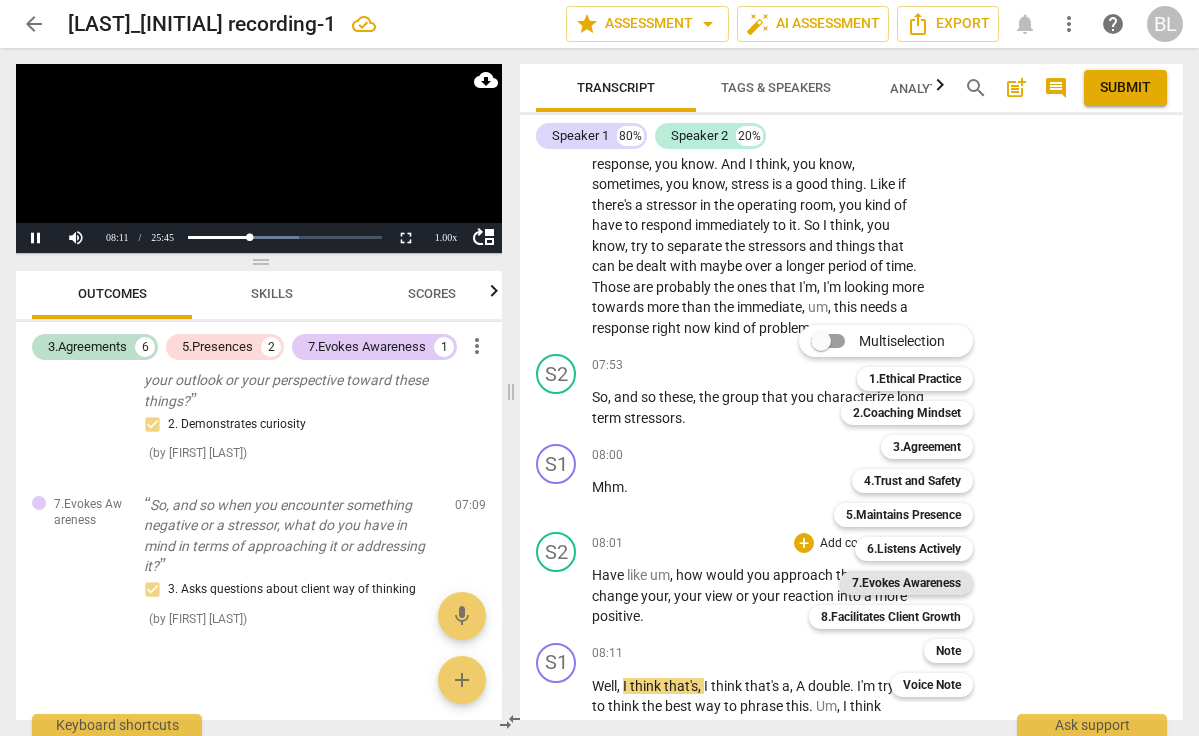 click on "7.Evokes Awareness" at bounding box center [906, 583] 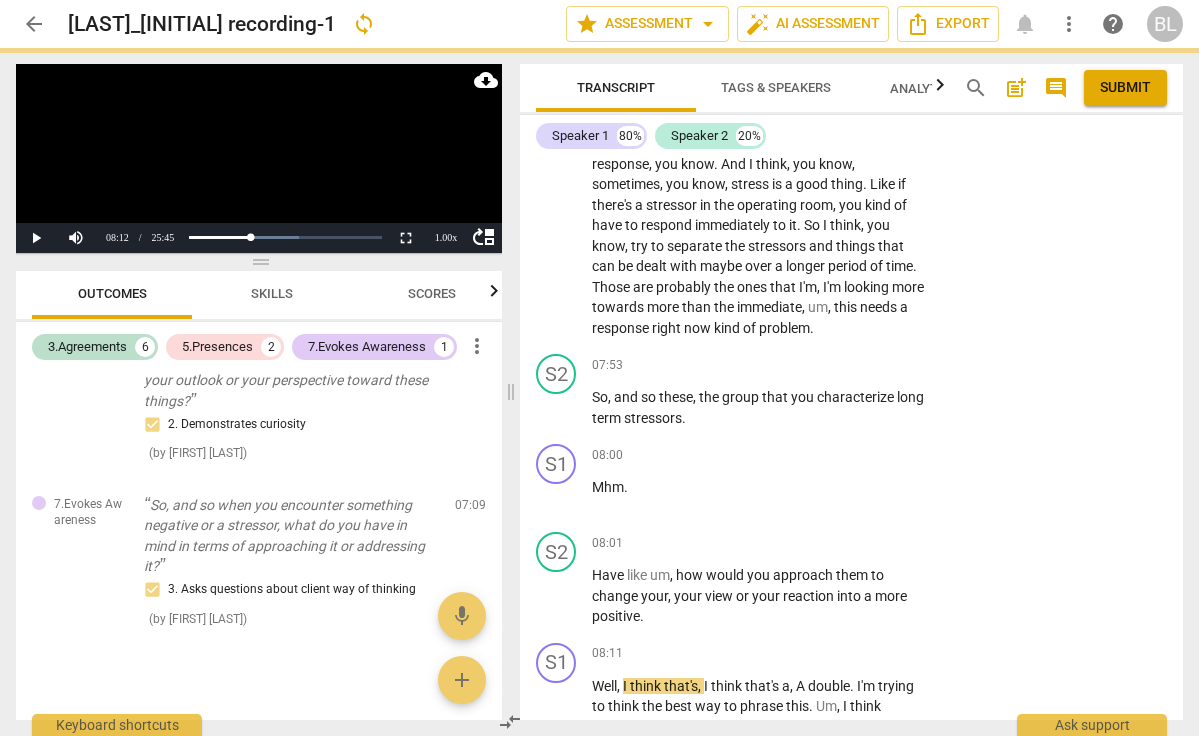 scroll, scrollTop: 4272, scrollLeft: 0, axis: vertical 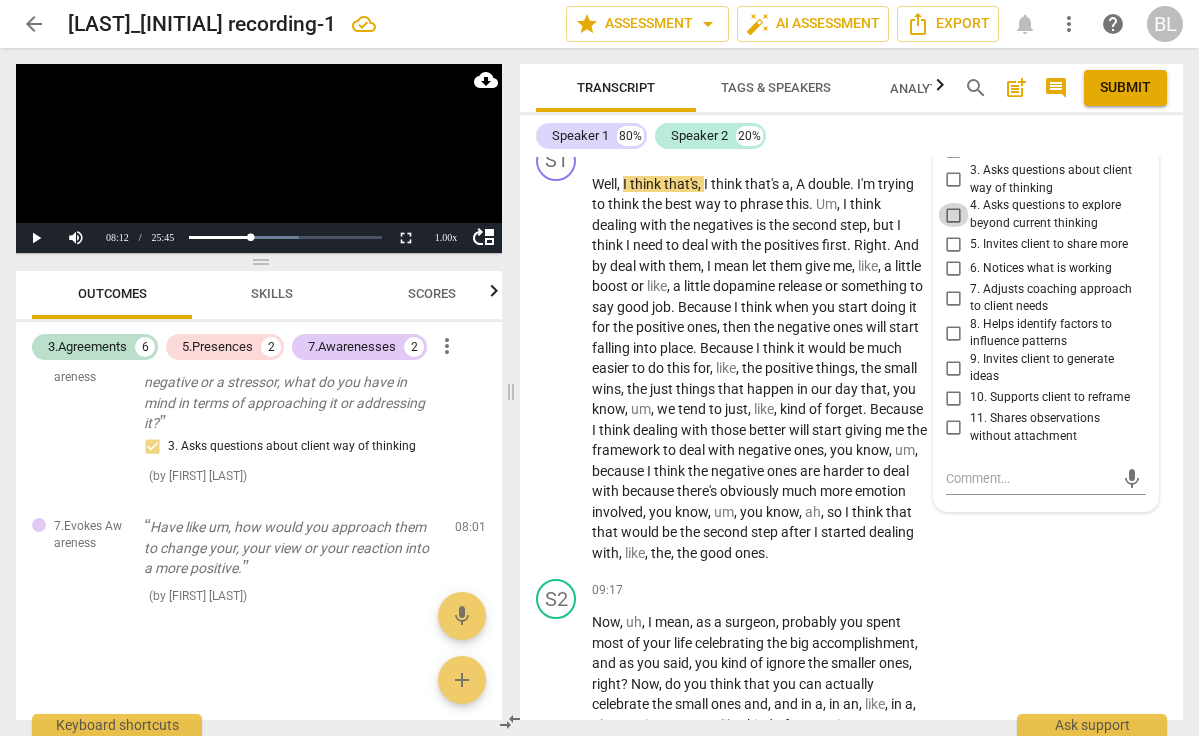 click on "4. Asks questions to explore beyond current thinking" at bounding box center [954, 215] 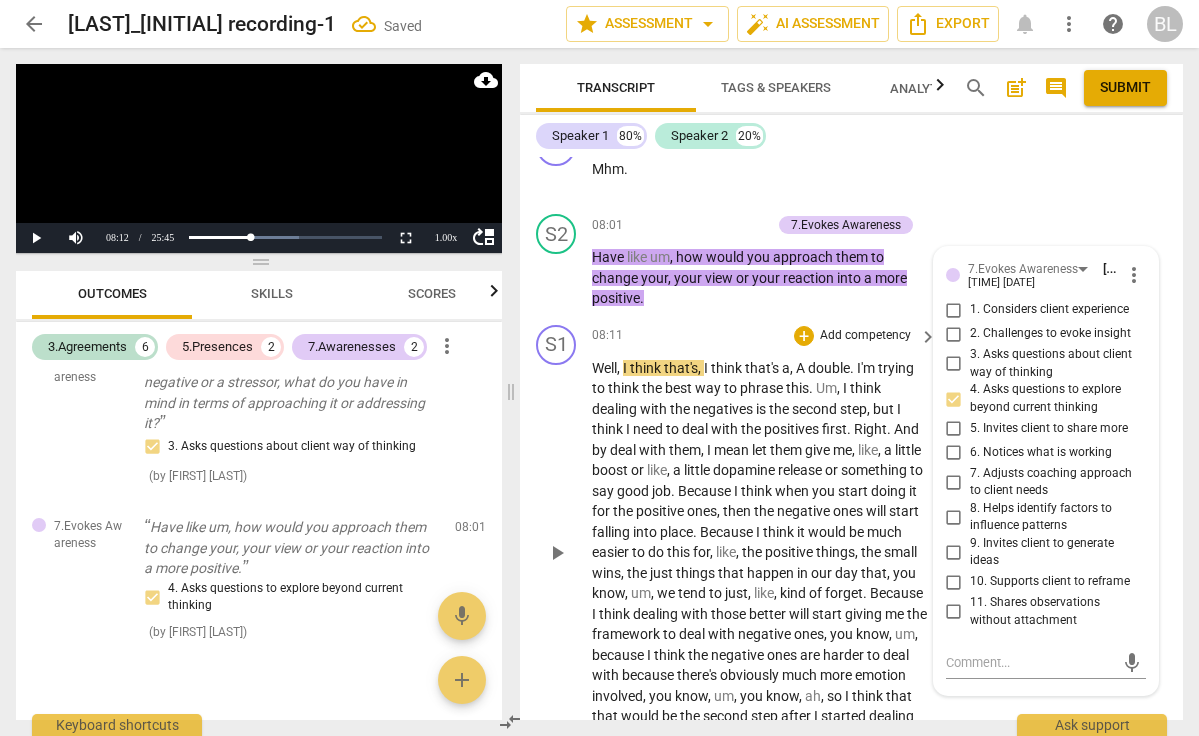 scroll, scrollTop: 4087, scrollLeft: 0, axis: vertical 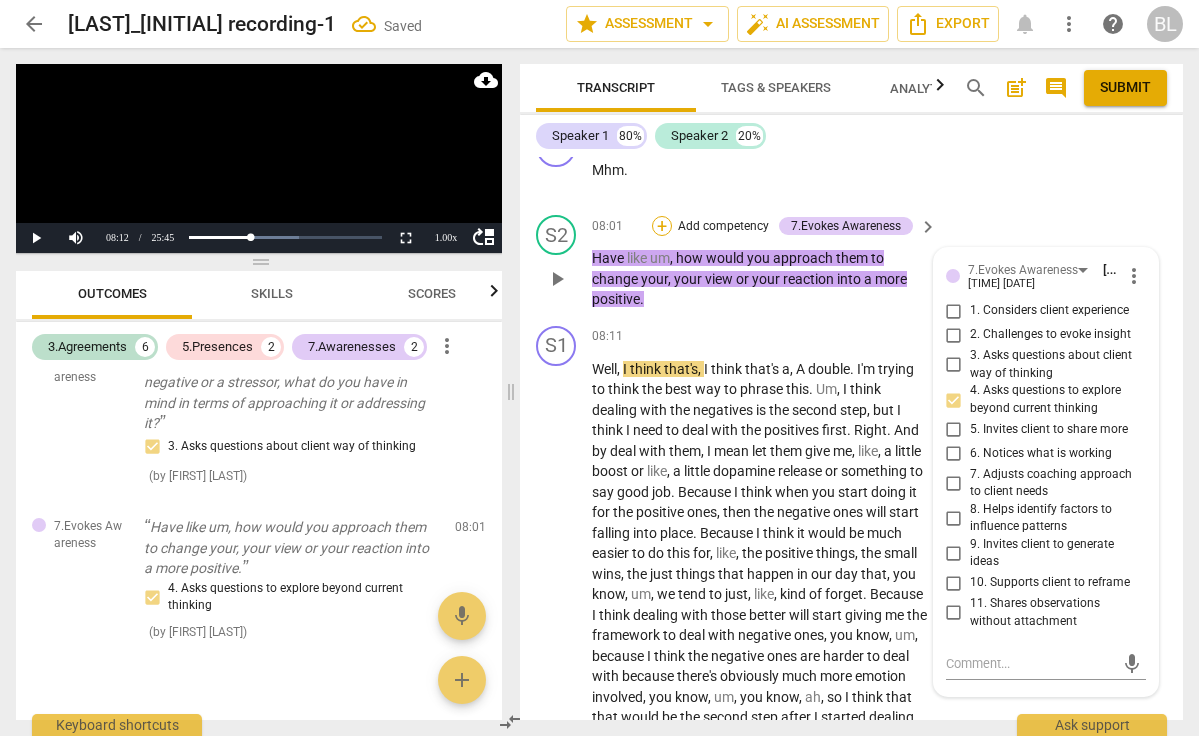 click on "+" at bounding box center (662, 226) 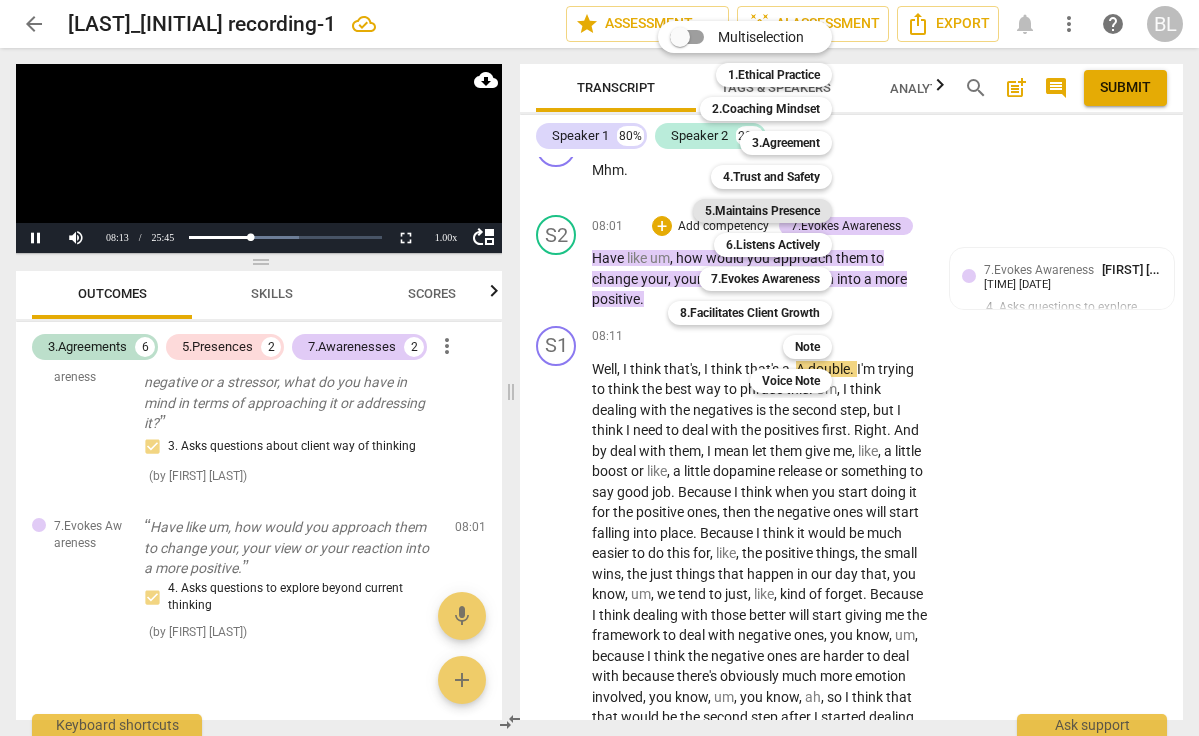 click on "5.Maintains Presence" at bounding box center [762, 211] 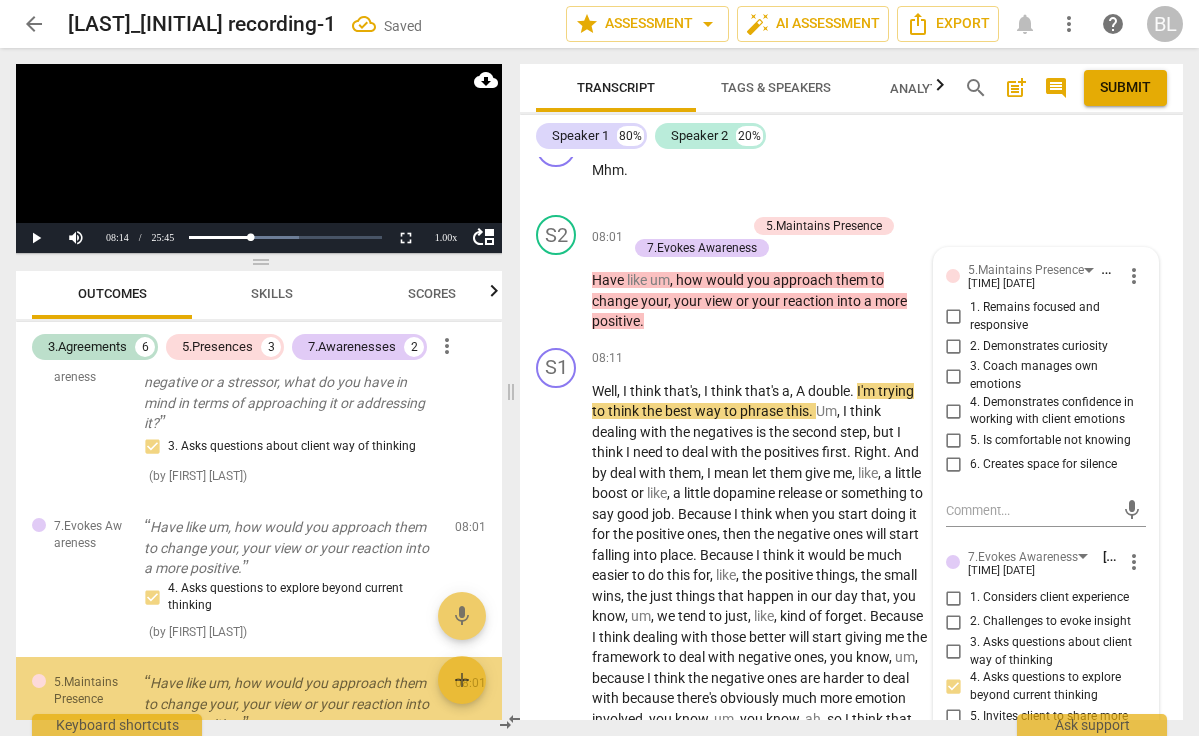 scroll, scrollTop: 1389, scrollLeft: 0, axis: vertical 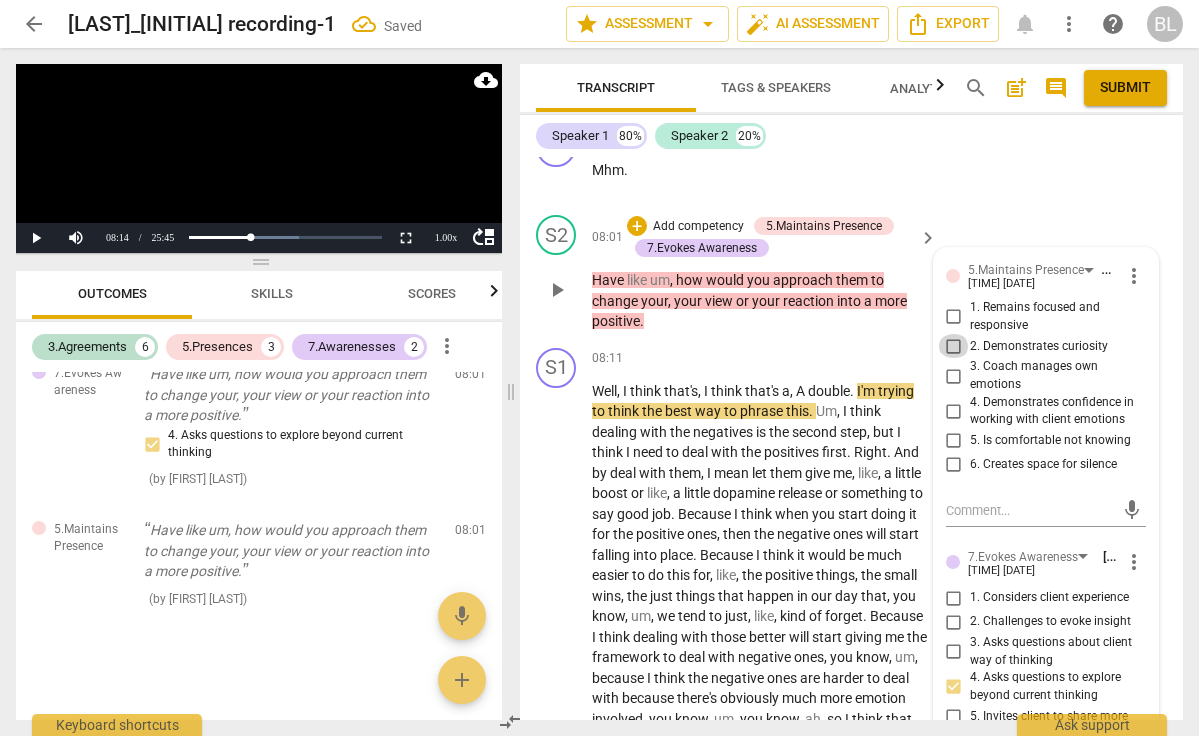 click on "2. Demonstrates curiosity" at bounding box center [954, 346] 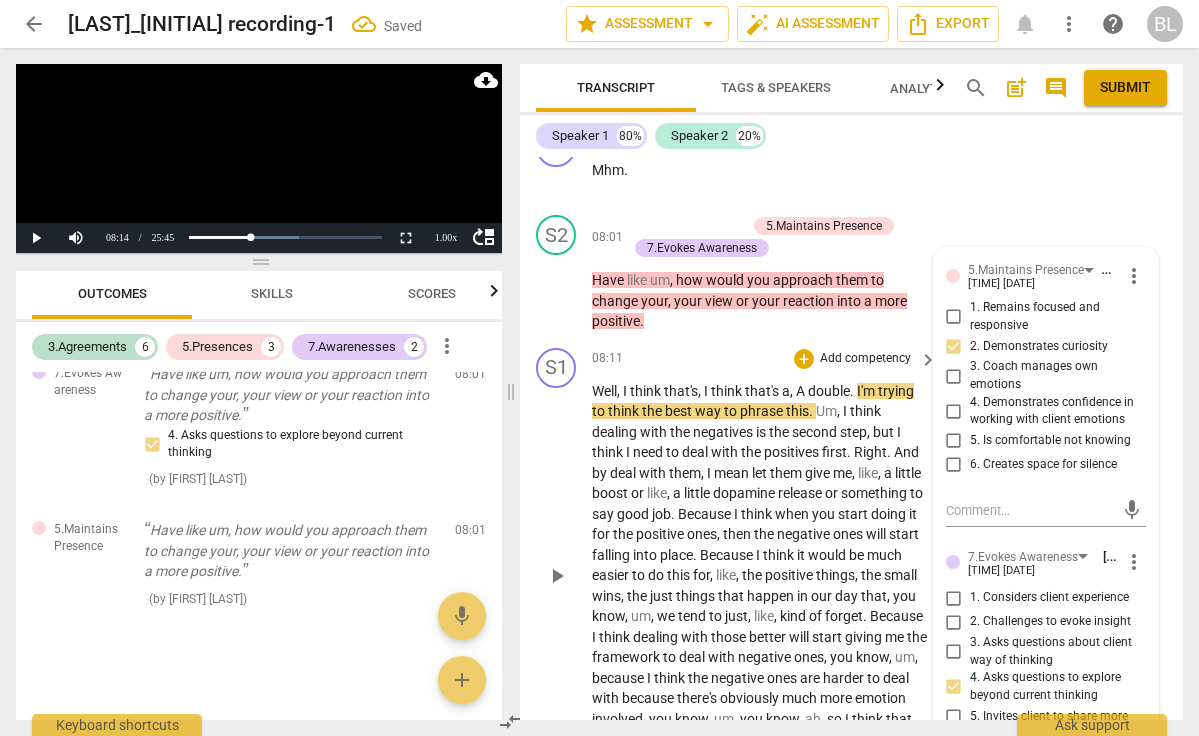 click on "play_arrow" at bounding box center [557, 576] 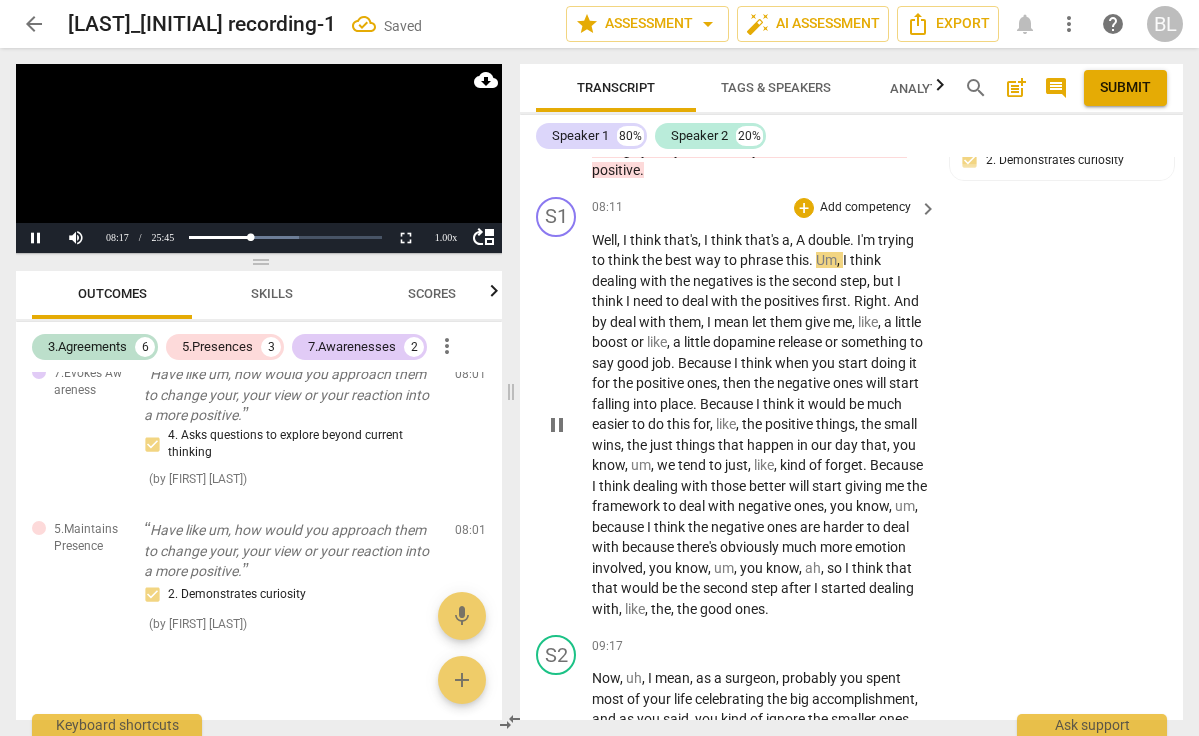 scroll, scrollTop: 4244, scrollLeft: 0, axis: vertical 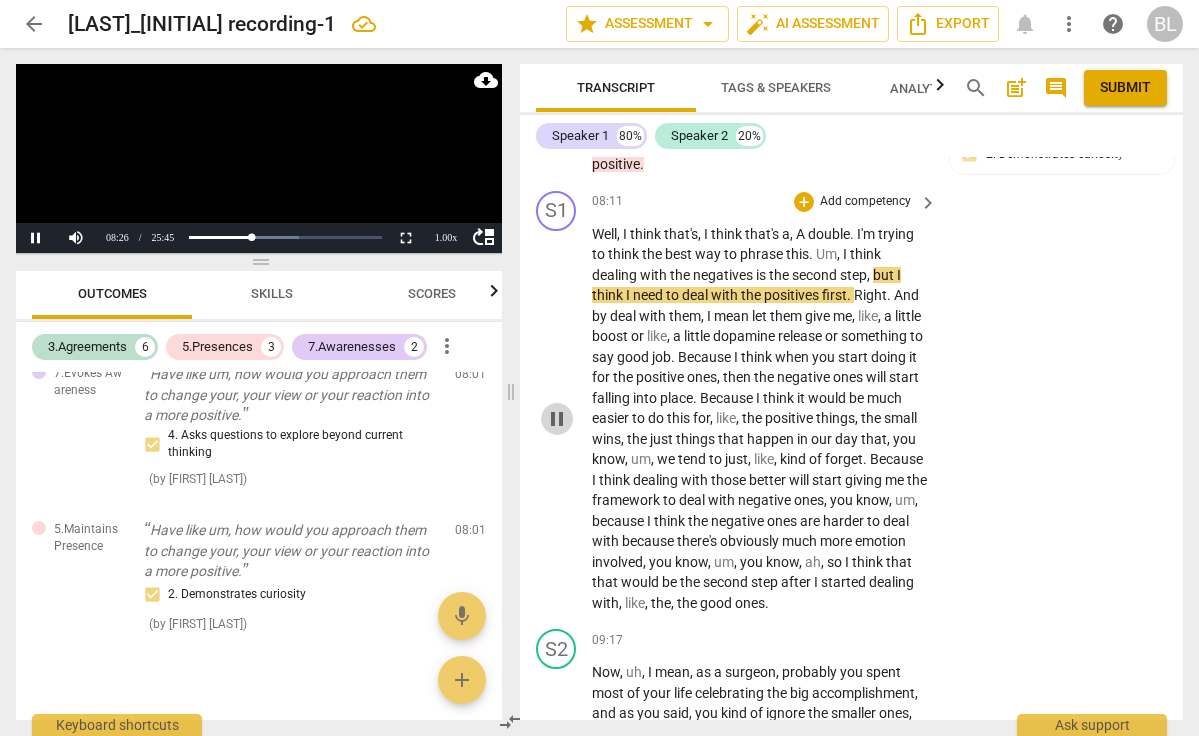 click on "pause" at bounding box center (557, 419) 